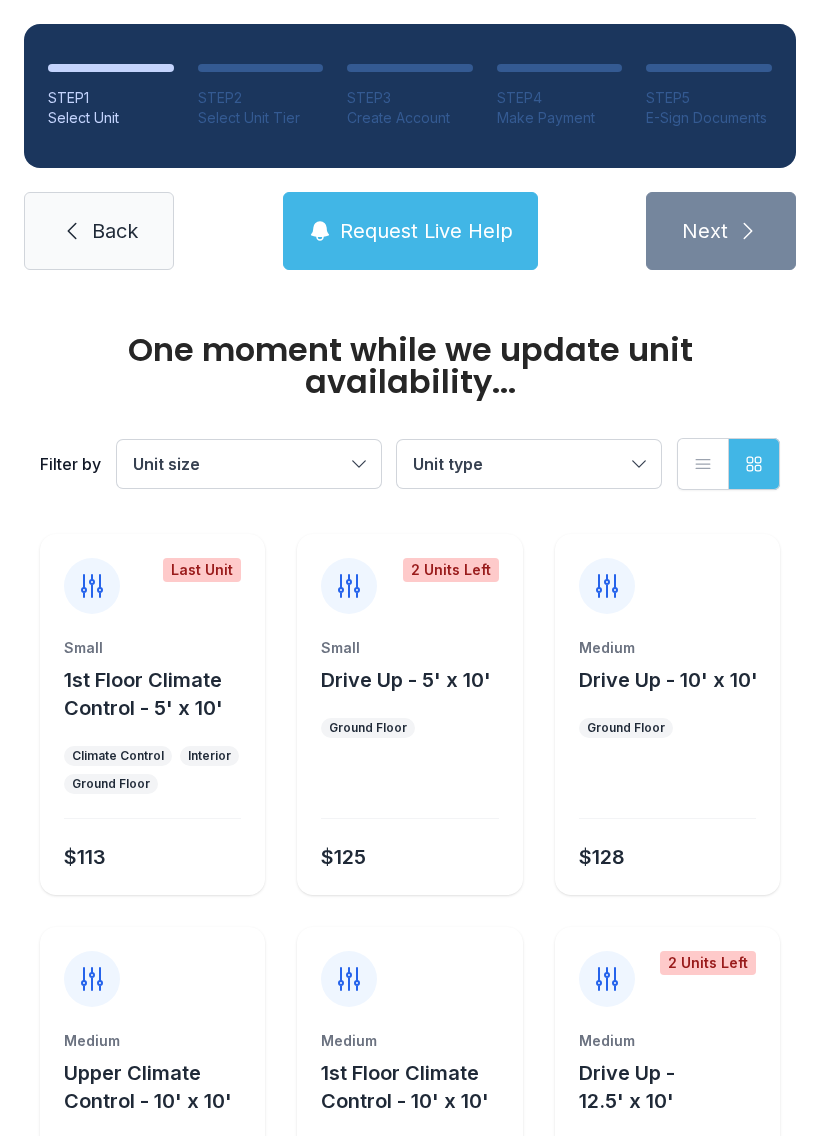 scroll, scrollTop: 0, scrollLeft: 0, axis: both 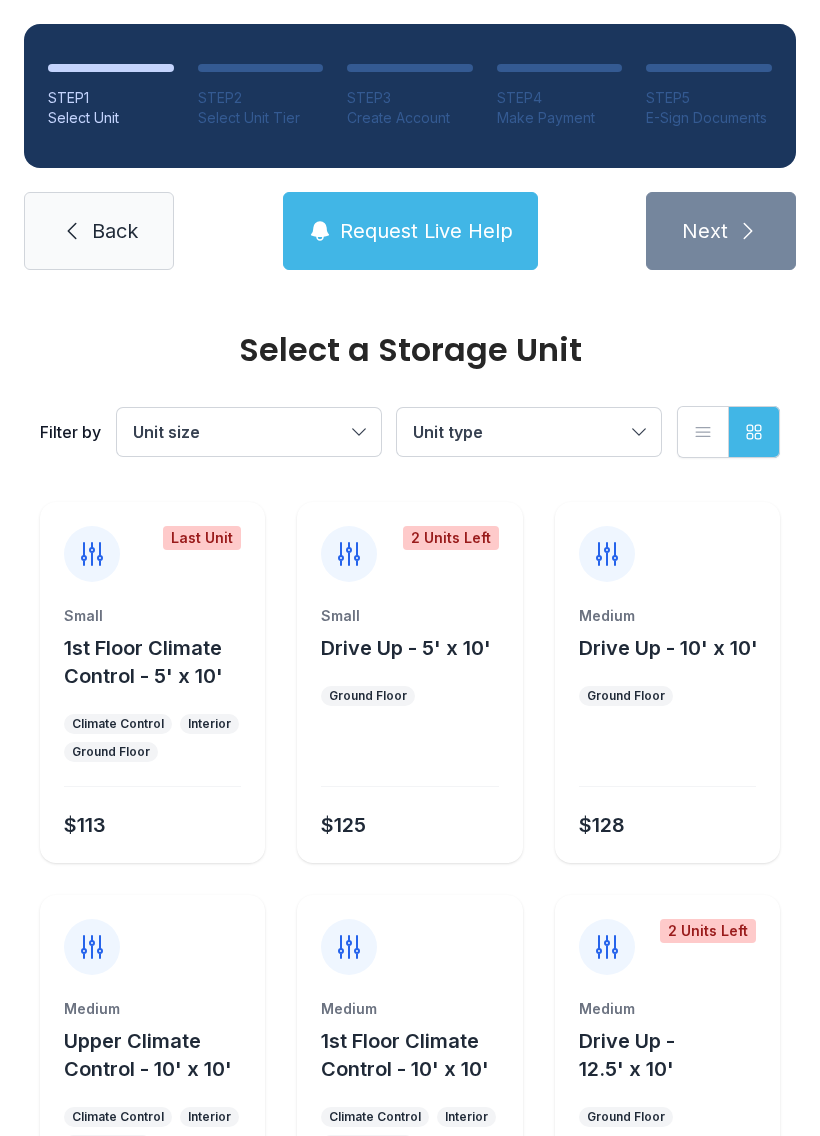 click at bounding box center (409, 758) 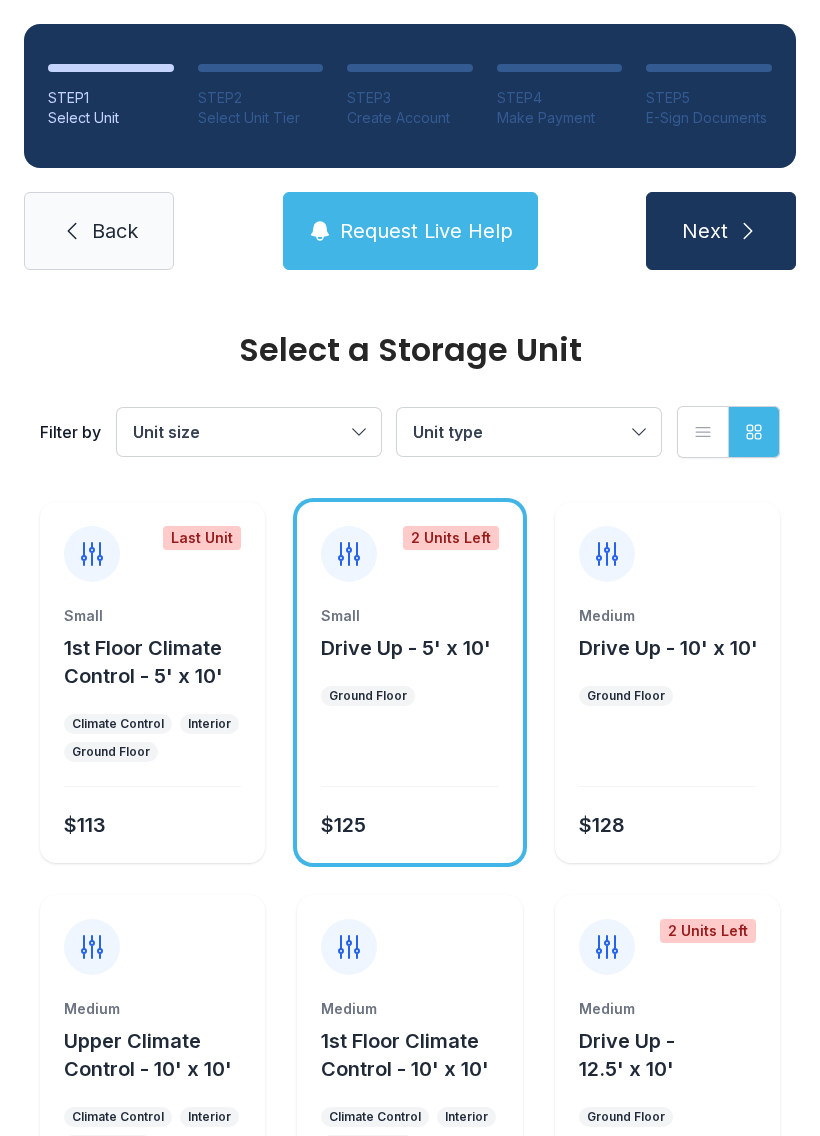 click on "Next" at bounding box center (705, 231) 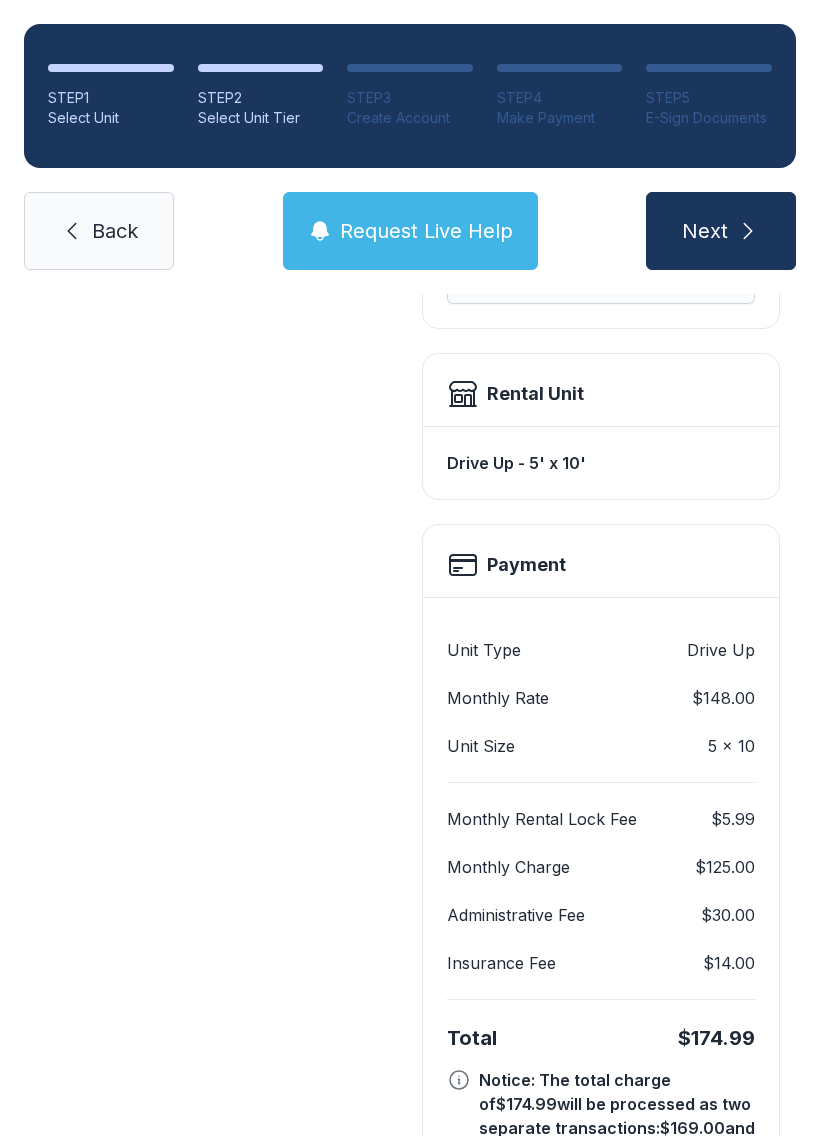 scroll, scrollTop: 490, scrollLeft: 0, axis: vertical 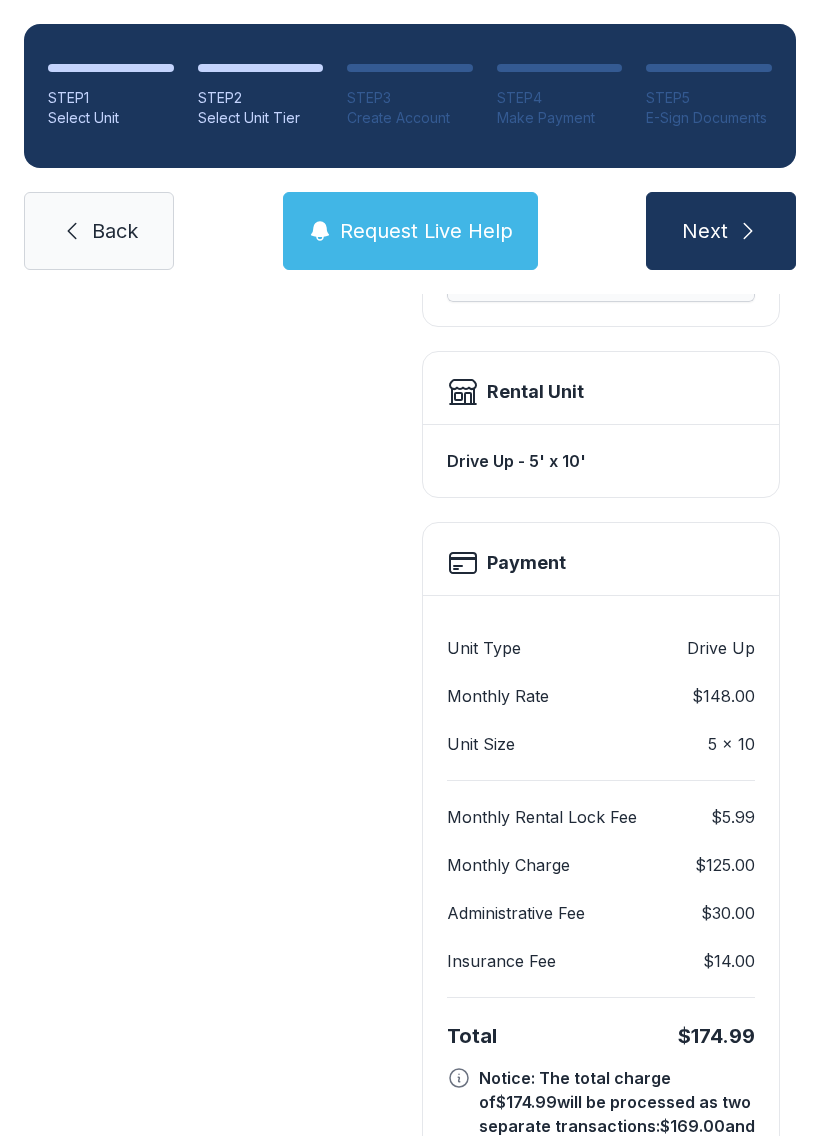 click 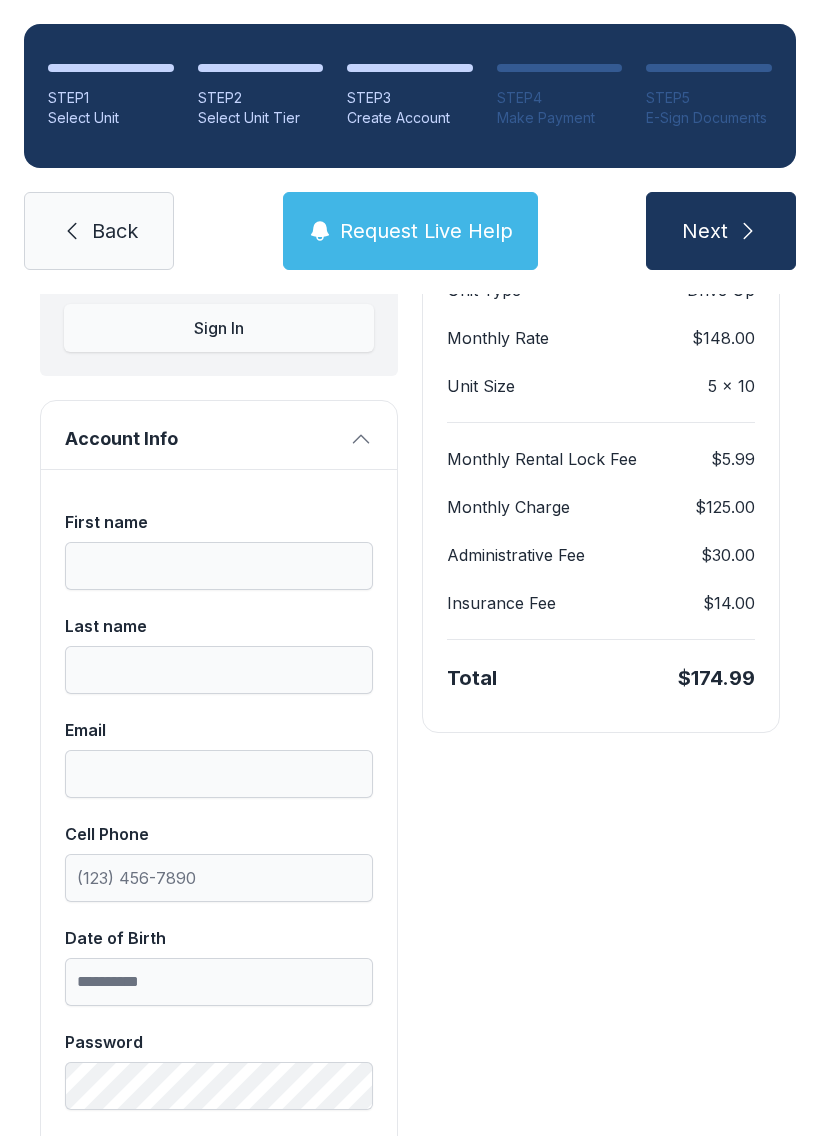 scroll, scrollTop: 246, scrollLeft: 0, axis: vertical 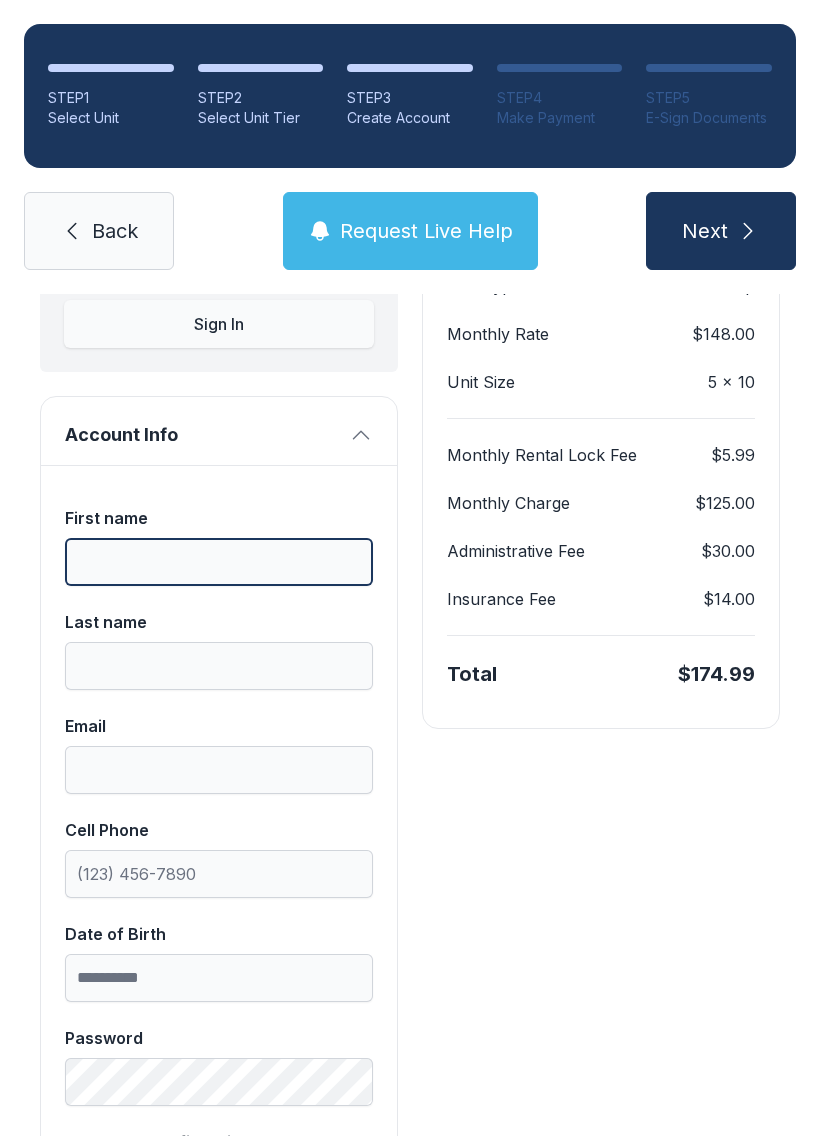 click on "First name" at bounding box center [219, 562] 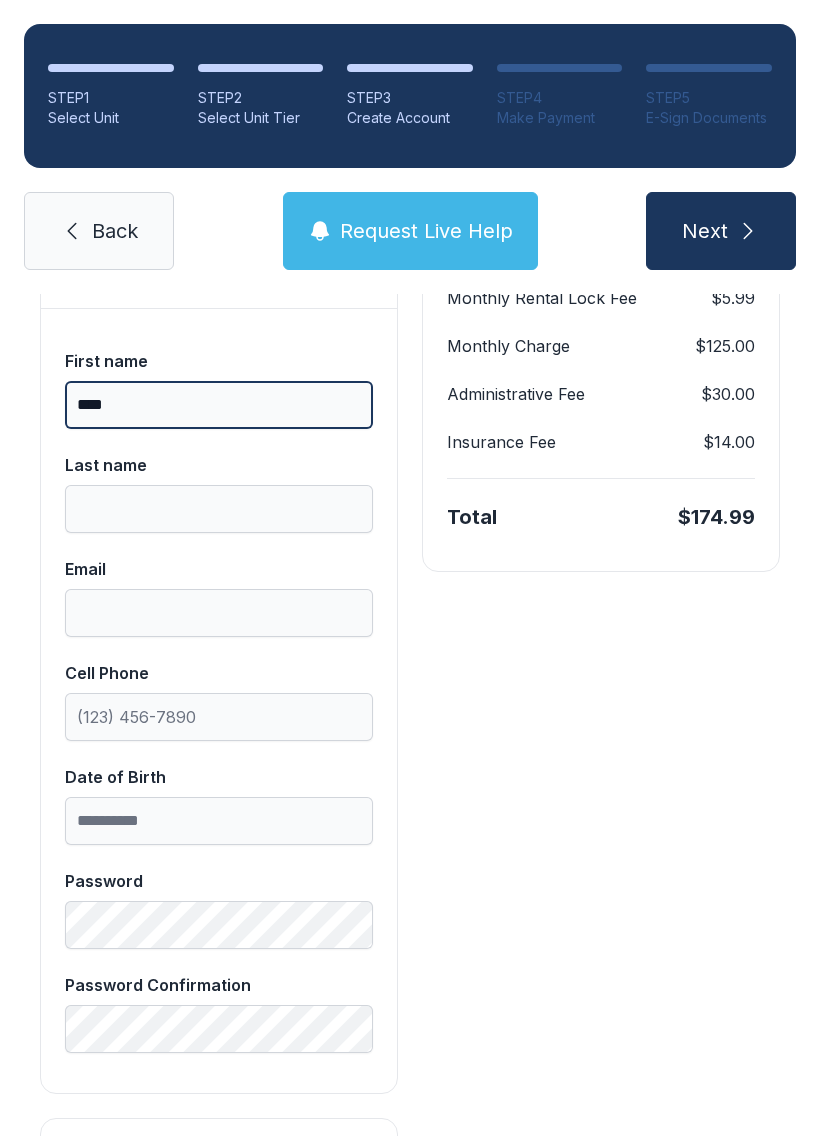 scroll, scrollTop: 401, scrollLeft: 0, axis: vertical 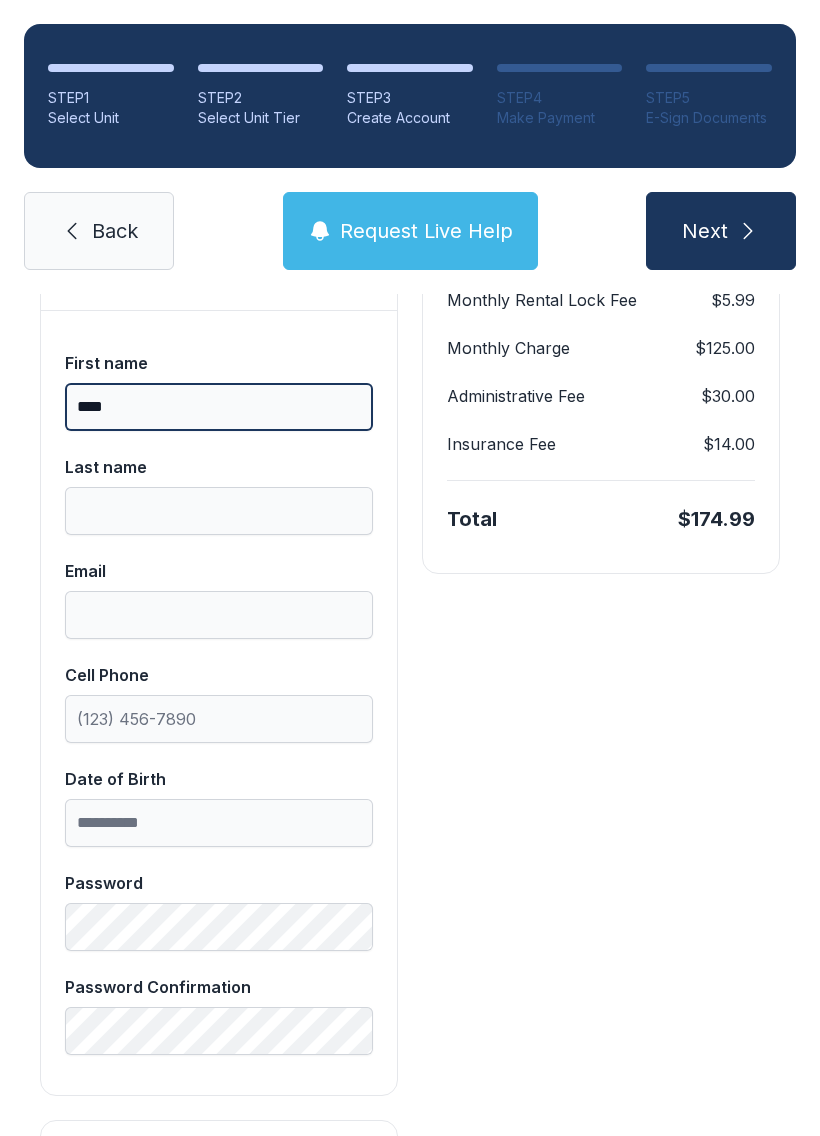 type on "****" 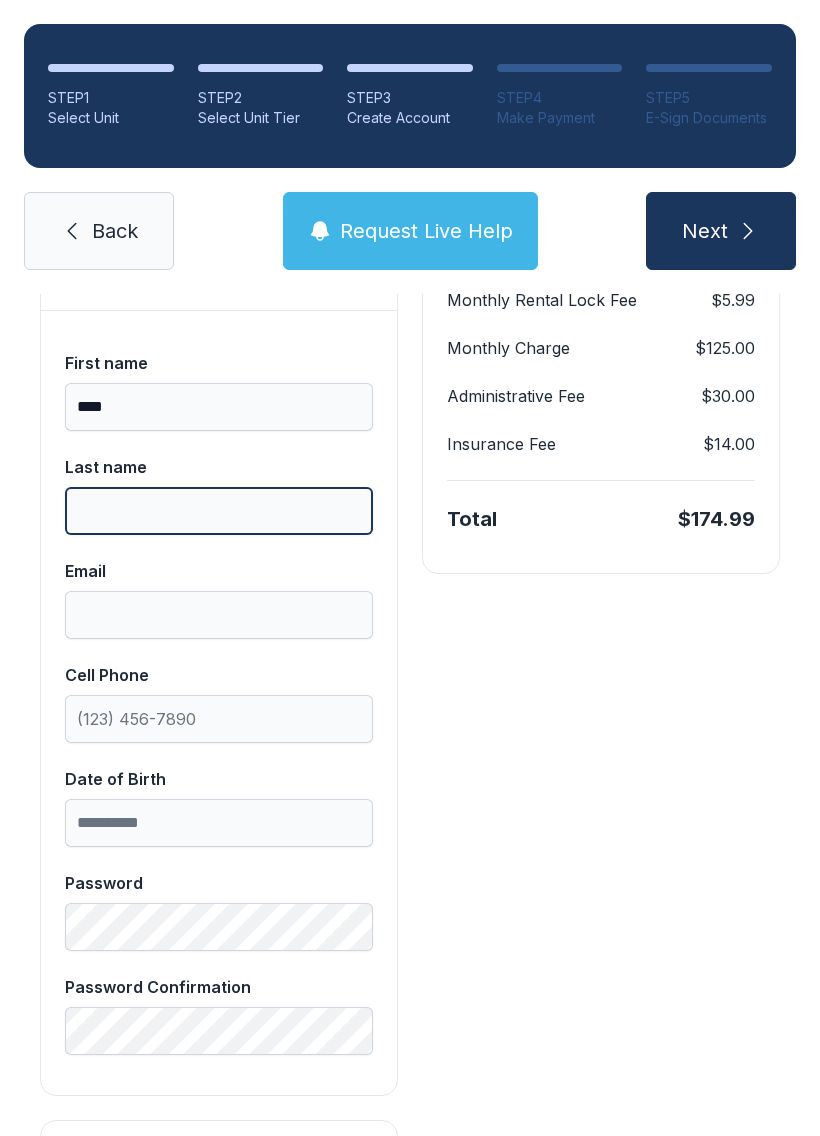 click on "Last name" at bounding box center [219, 511] 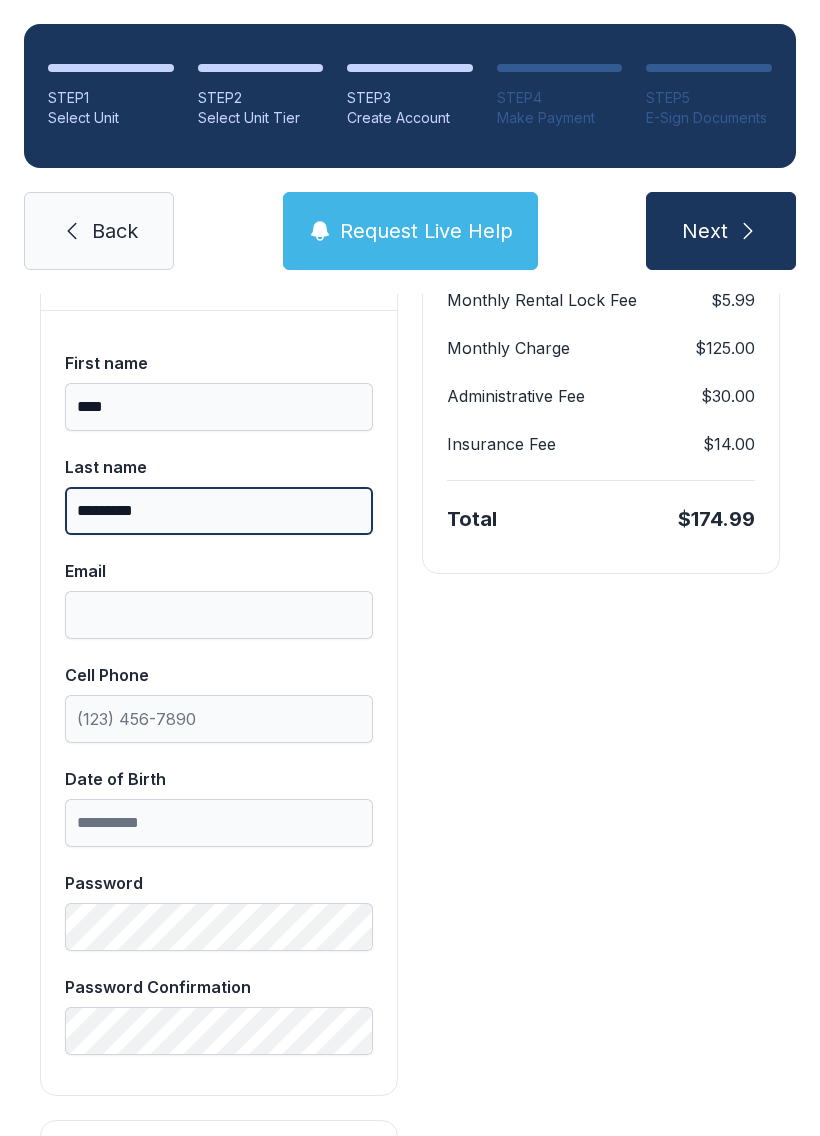type on "*********" 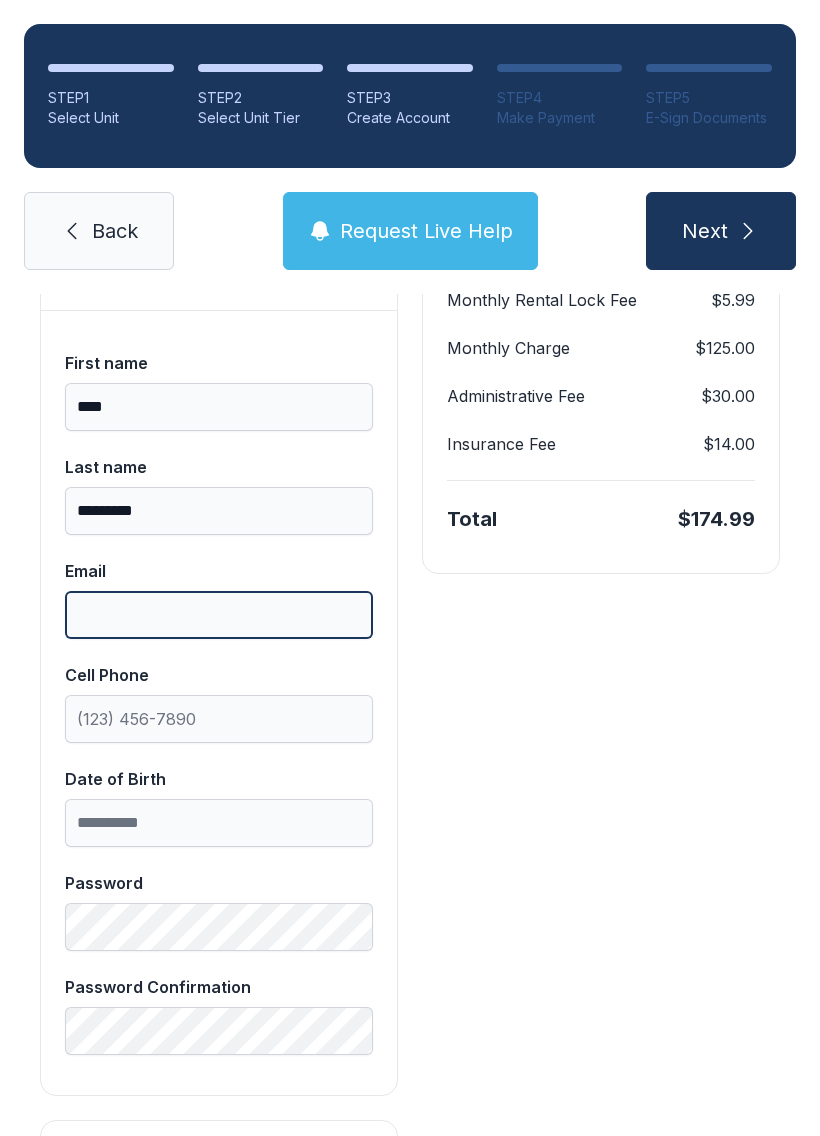 click on "Email" at bounding box center (219, 615) 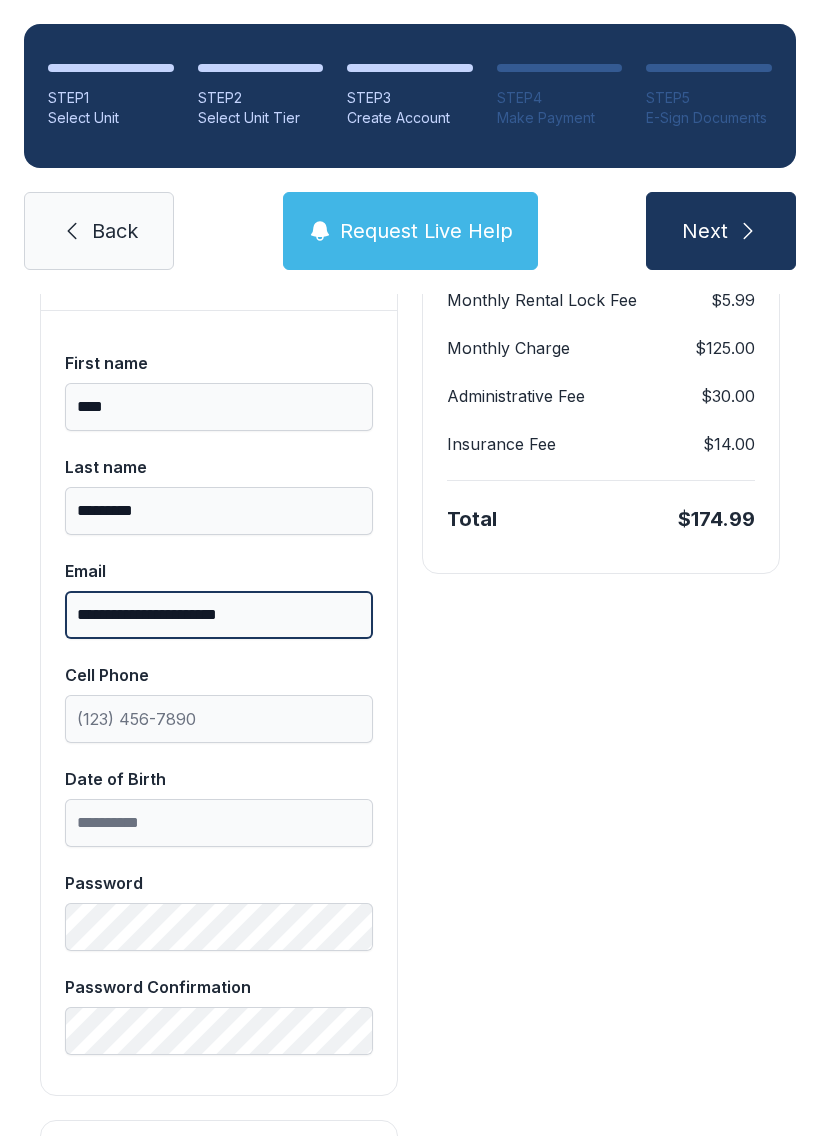 type on "**********" 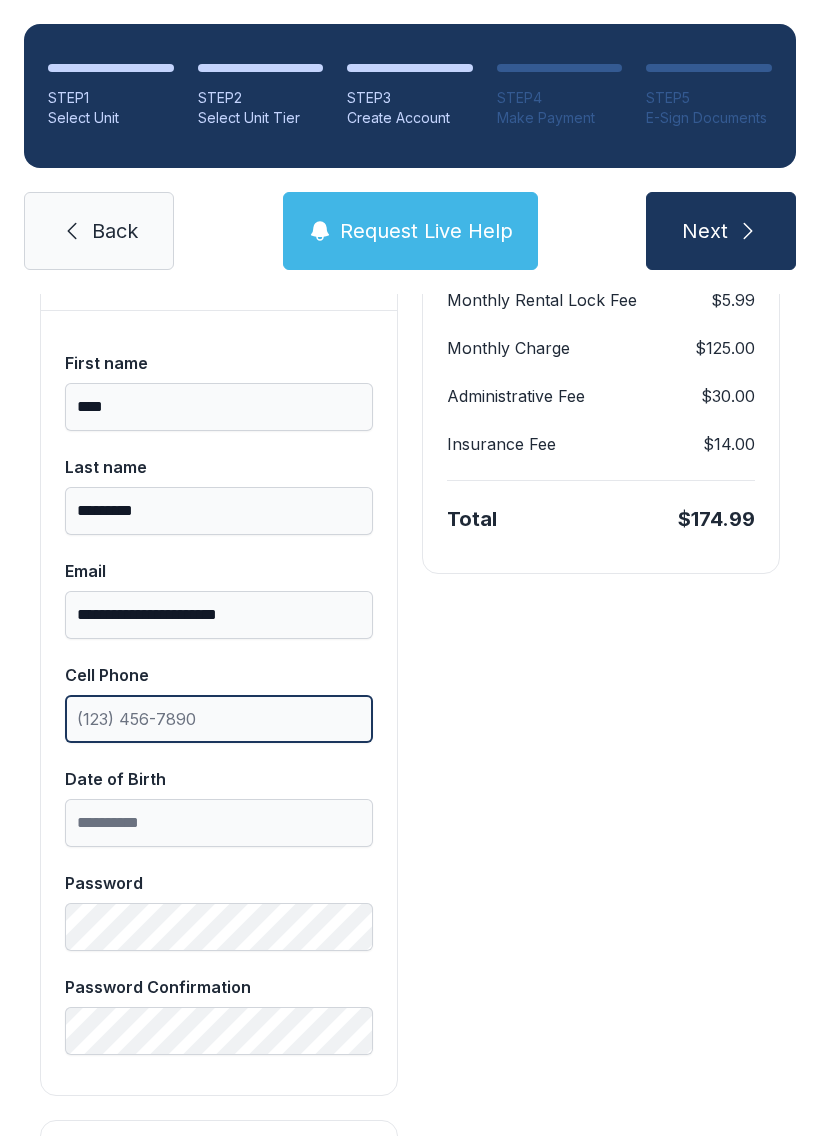 click on "Cell Phone" at bounding box center [219, 719] 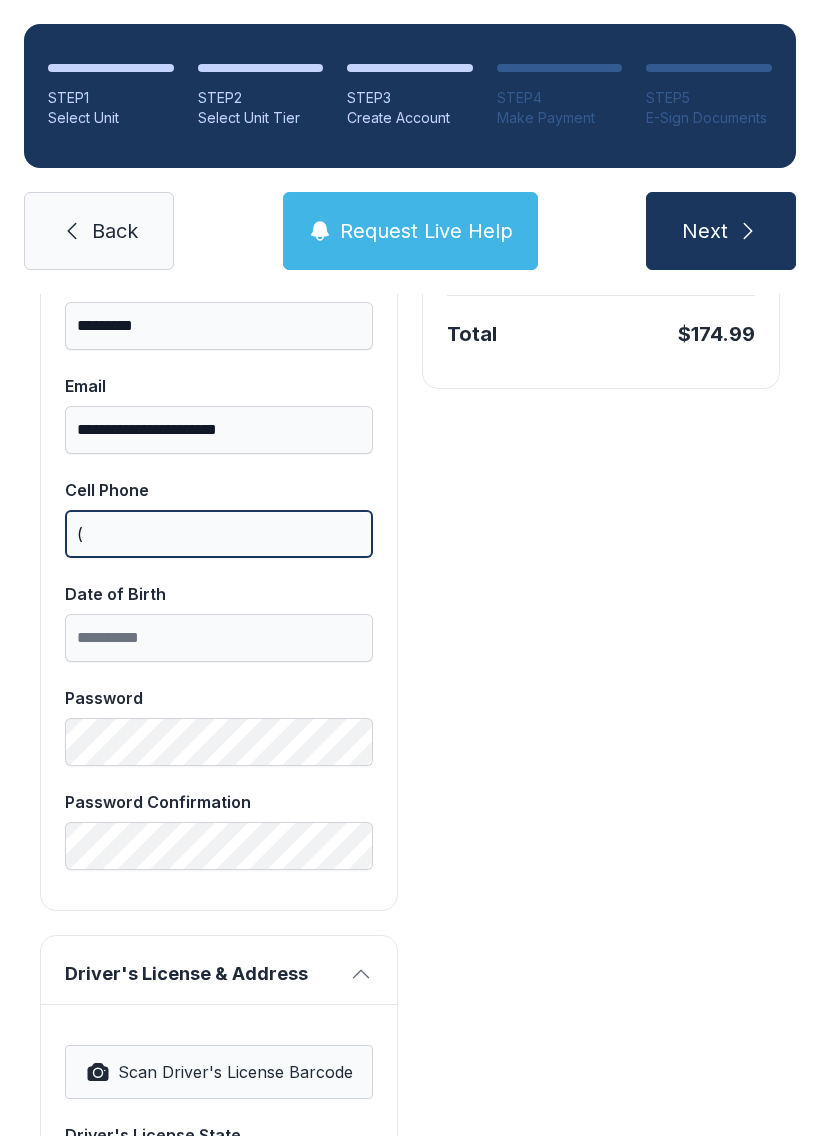 scroll, scrollTop: 584, scrollLeft: 0, axis: vertical 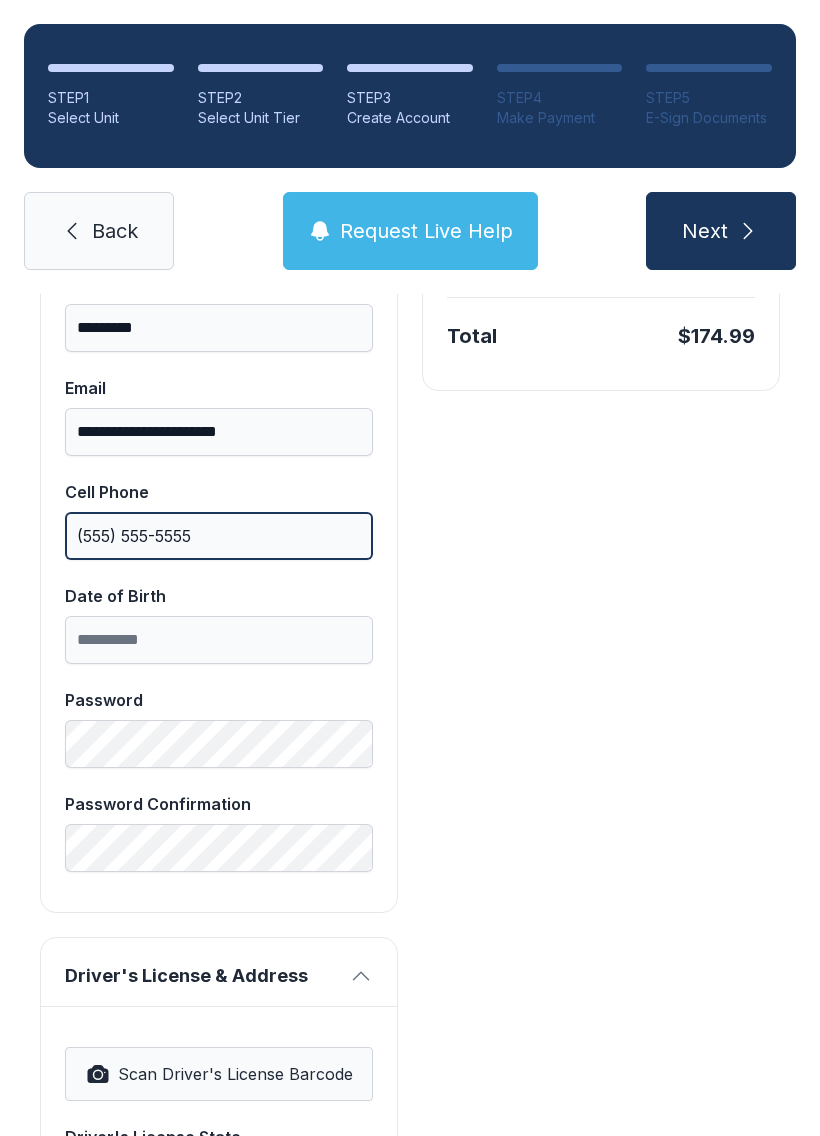 type on "(555) 555-5555" 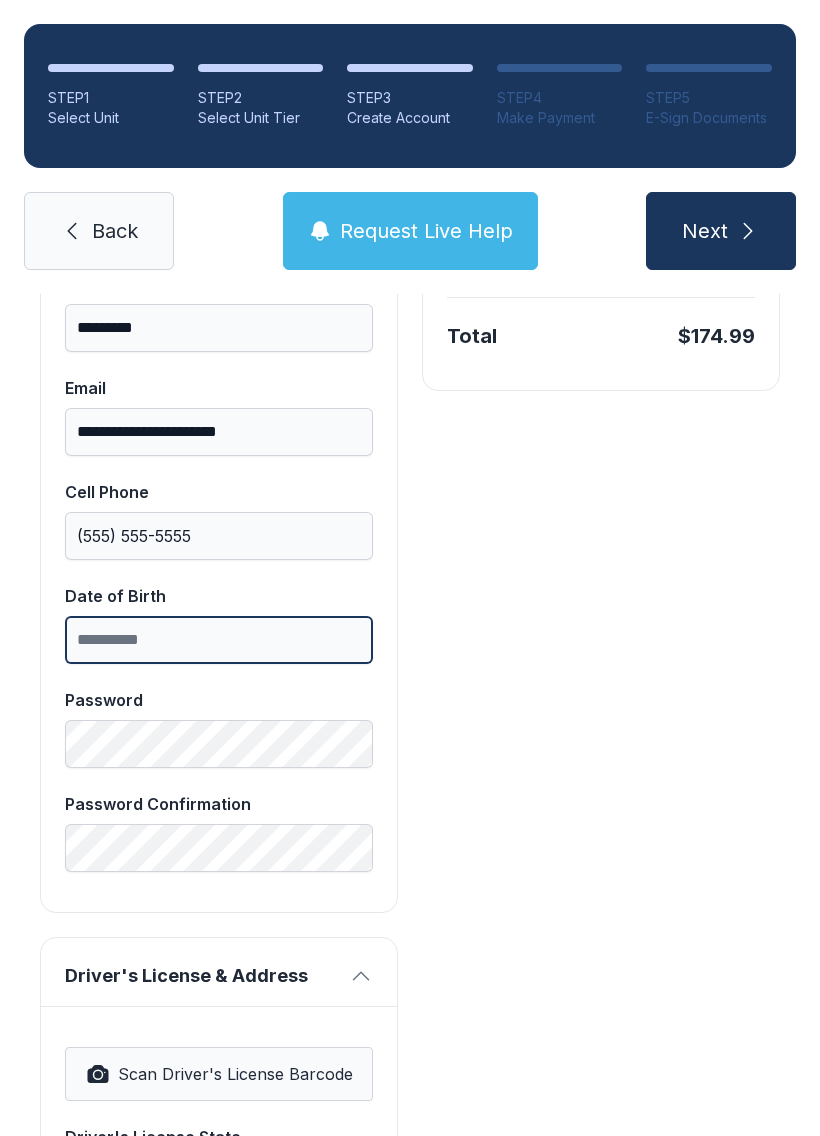 click on "Date of Birth" at bounding box center [219, 640] 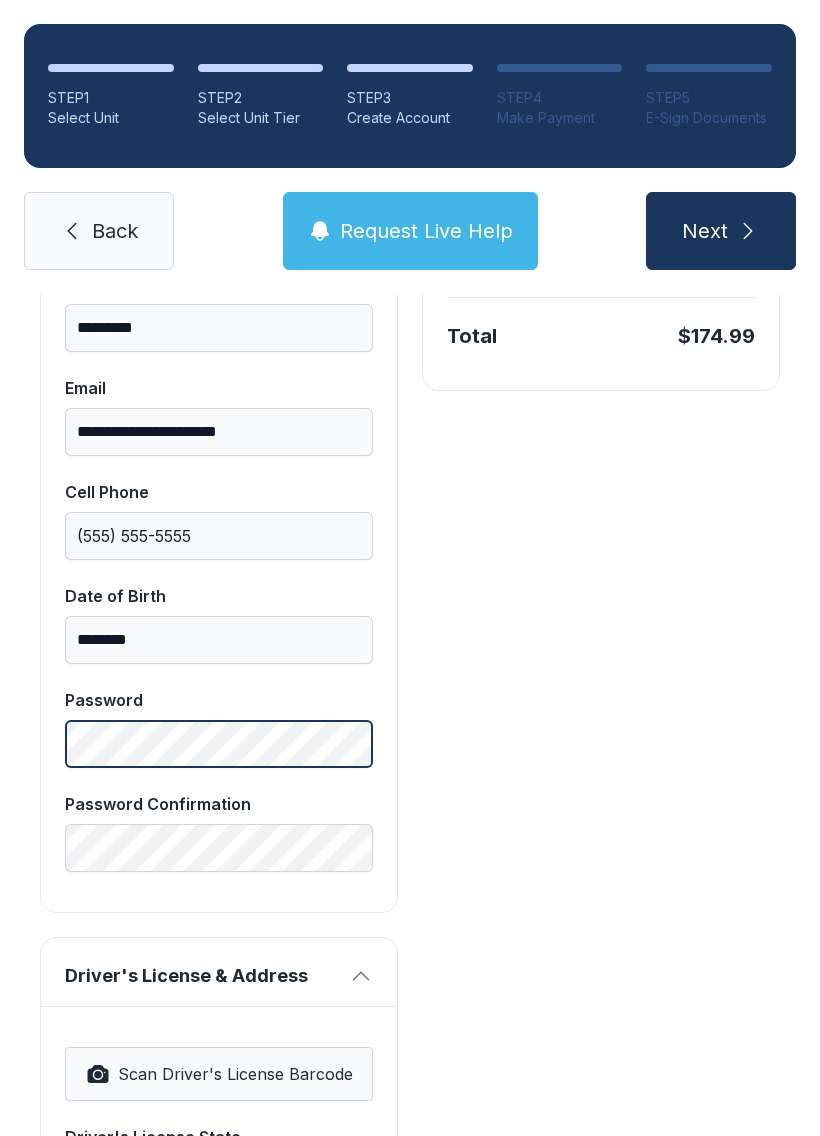 scroll, scrollTop: 44, scrollLeft: 0, axis: vertical 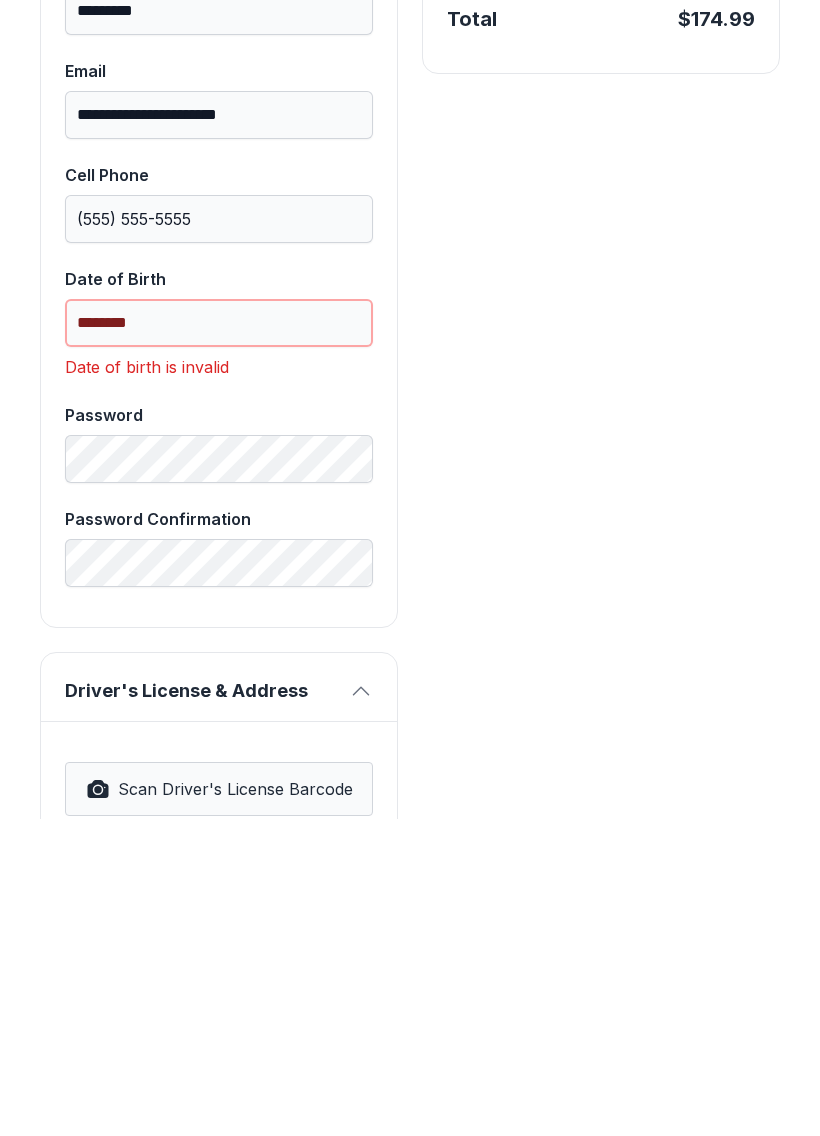 click on "********" at bounding box center (219, 640) 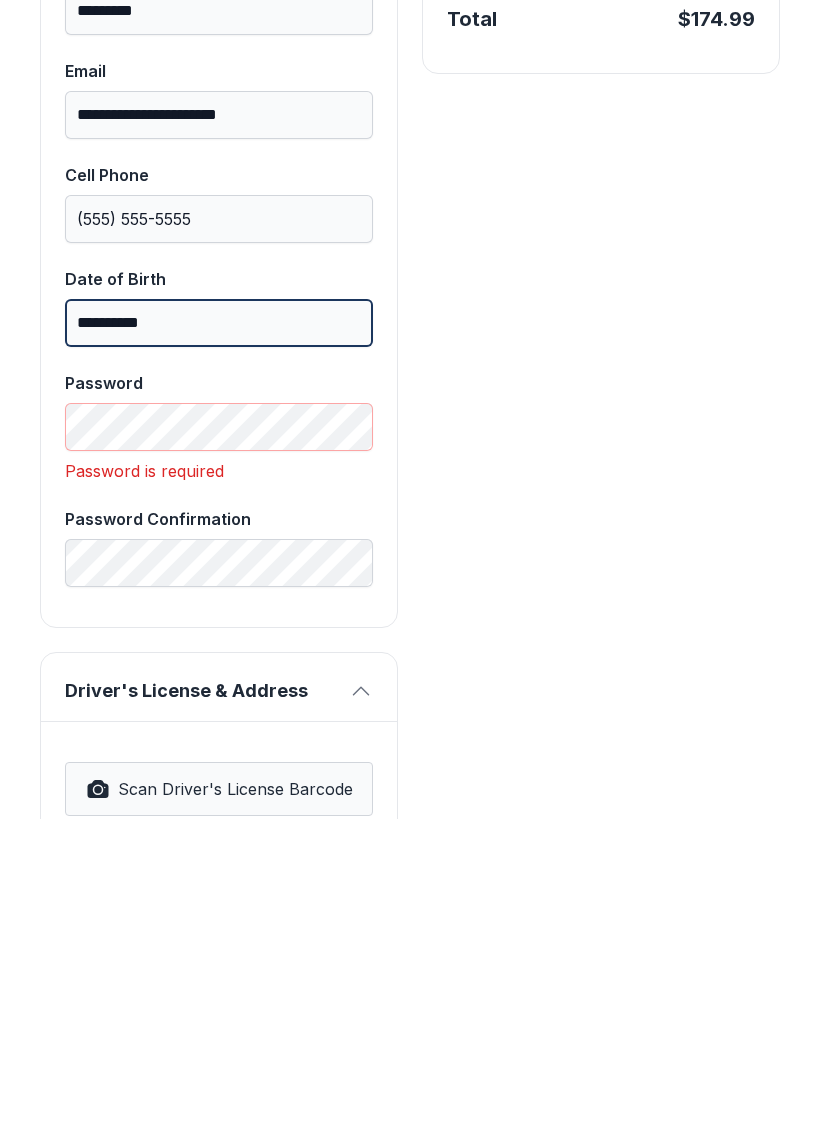 type on "**********" 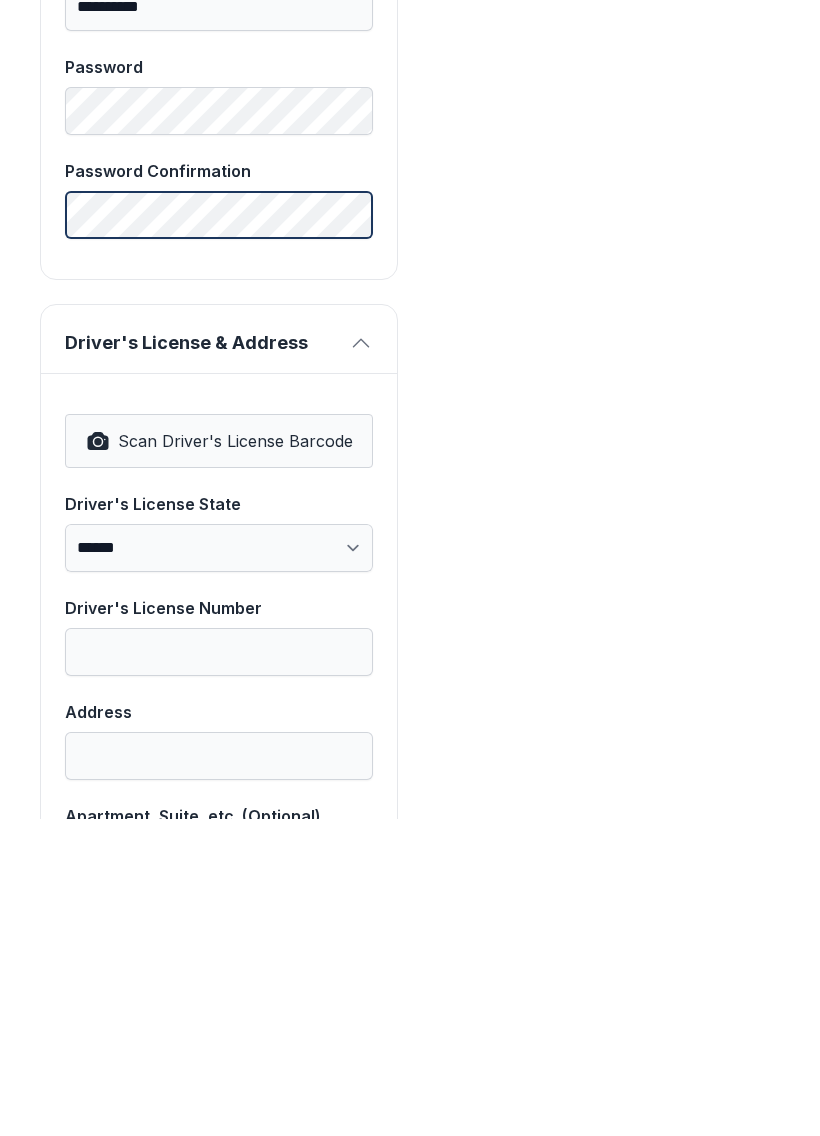 scroll, scrollTop: 899, scrollLeft: 0, axis: vertical 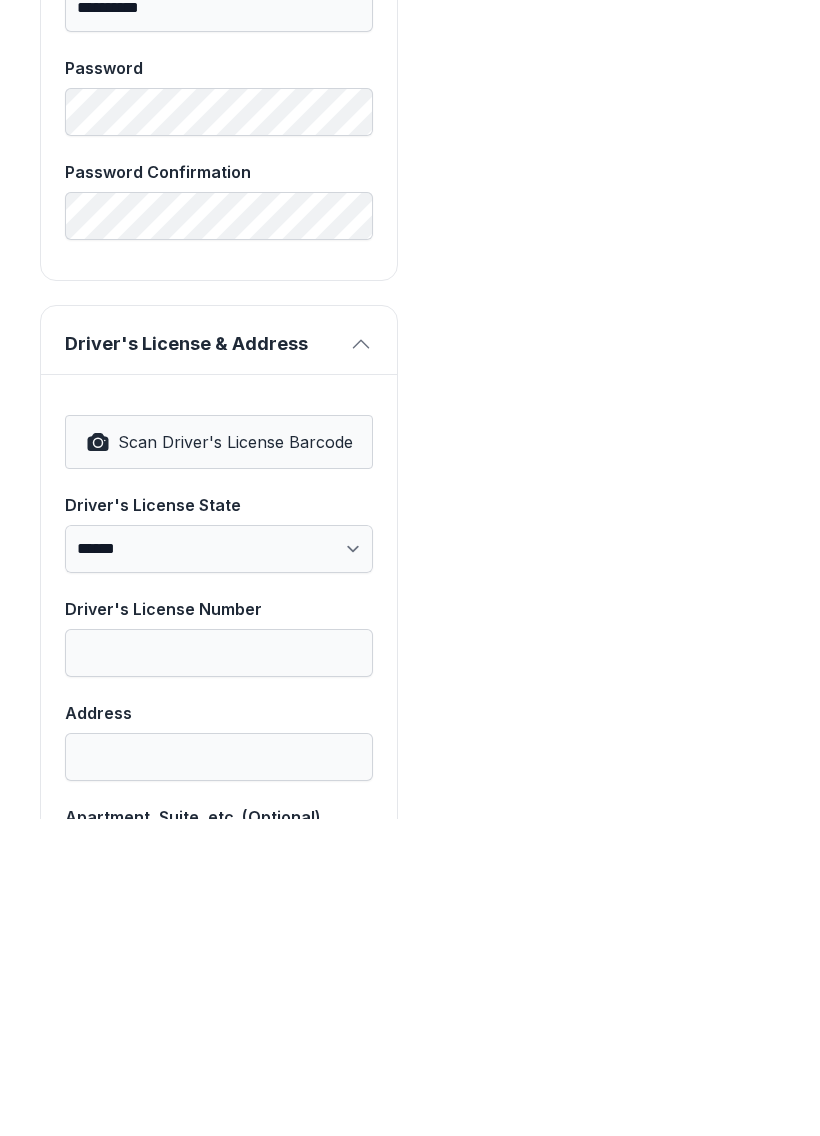 click on "Scan Driver's License Barcode" at bounding box center (219, 759) 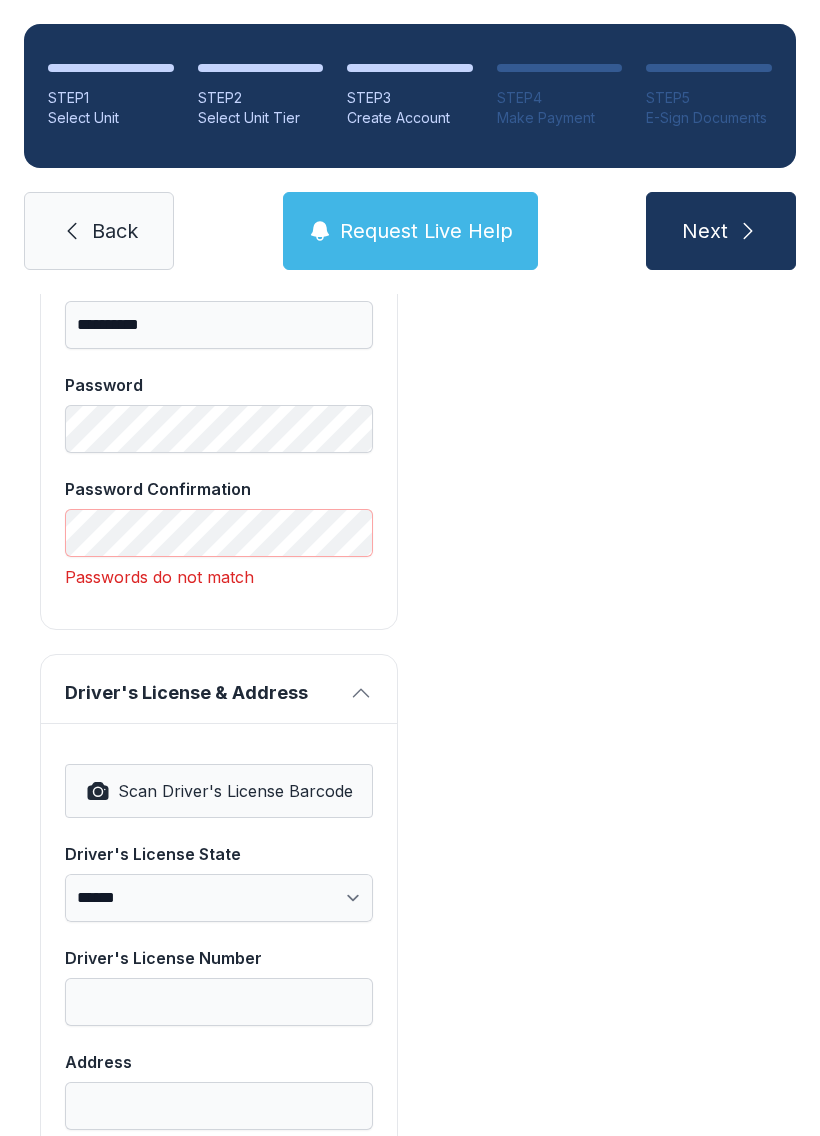 select on "**" 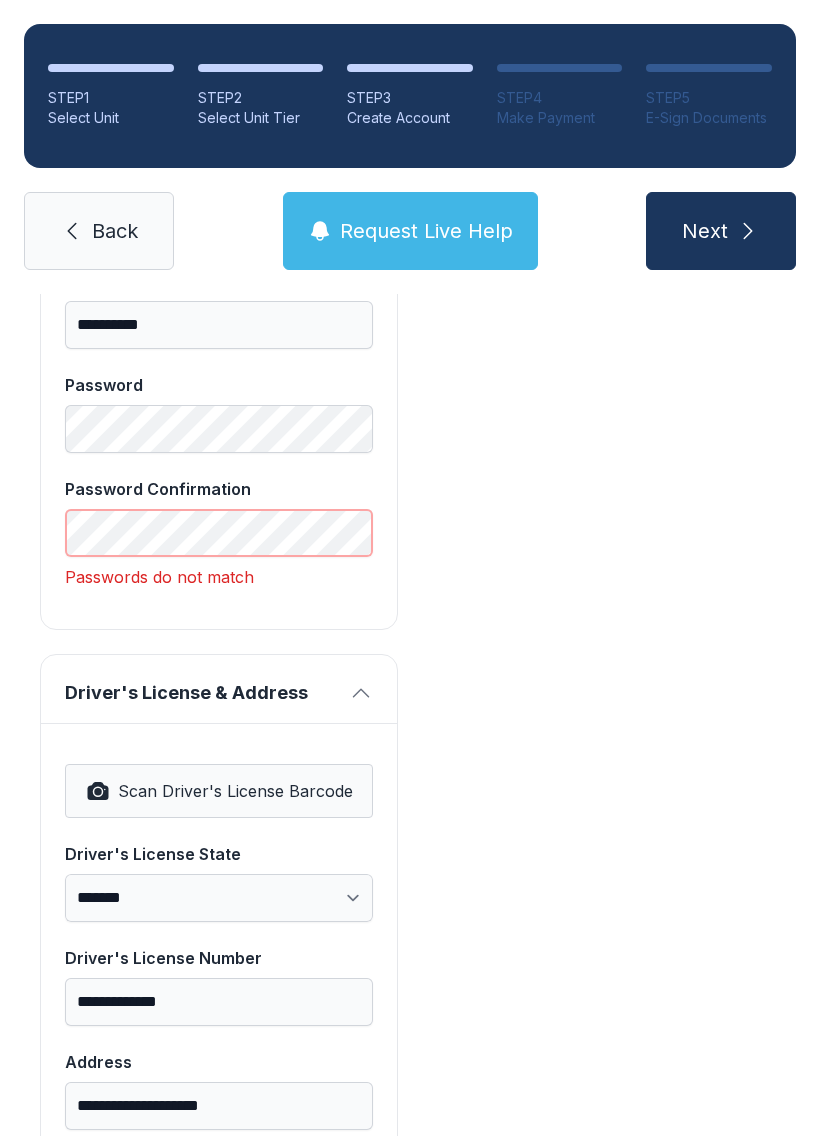 click on "Next" at bounding box center (721, 231) 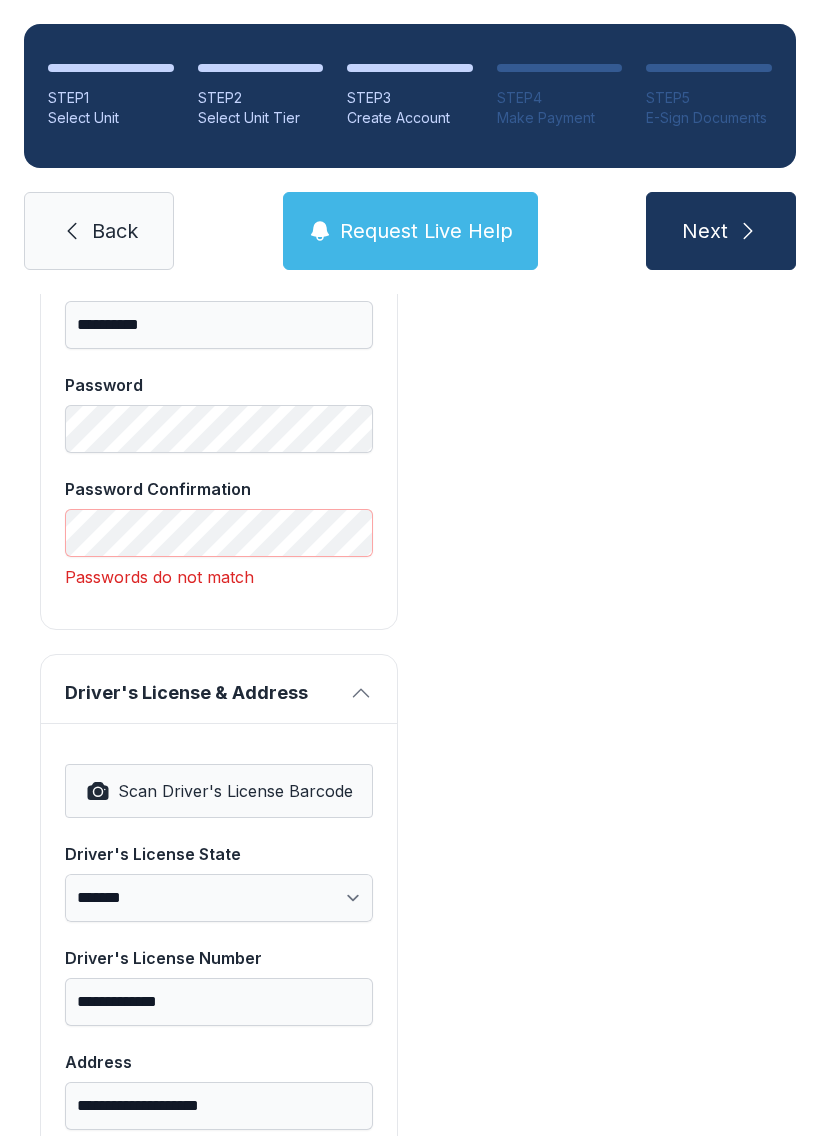 type on "*" 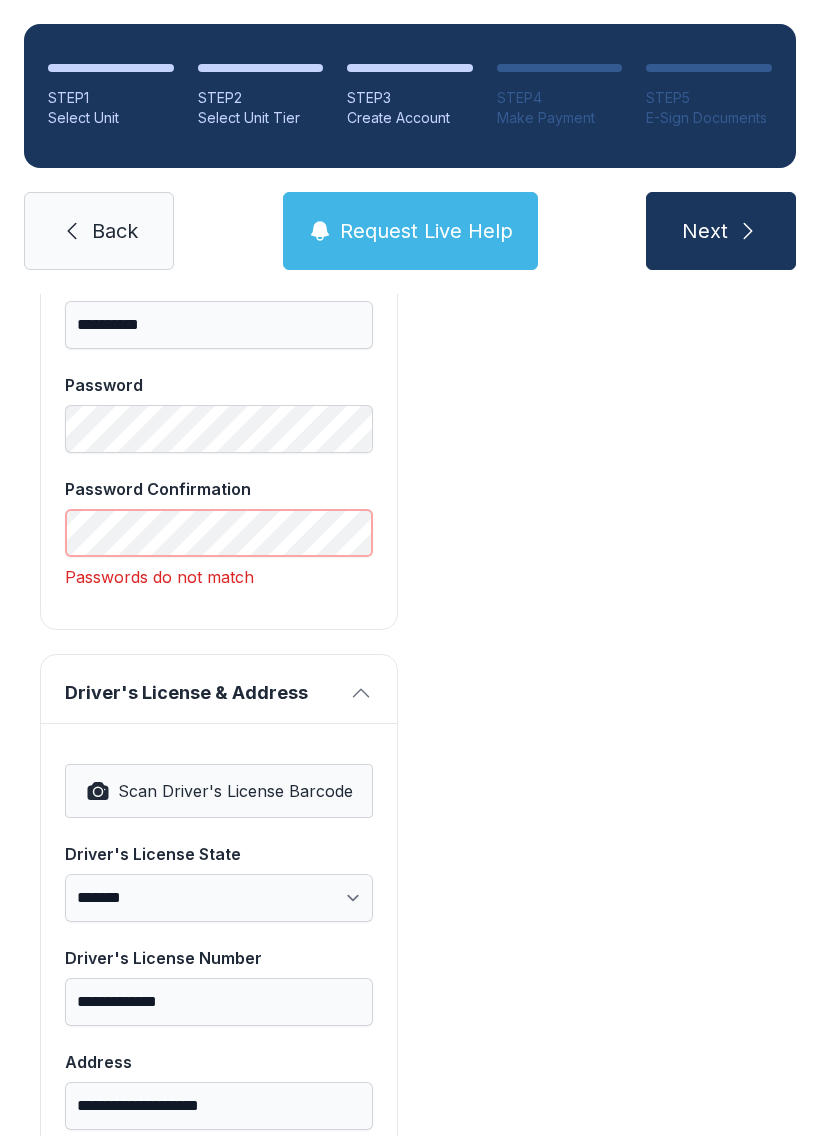 click on "Next" at bounding box center (721, 231) 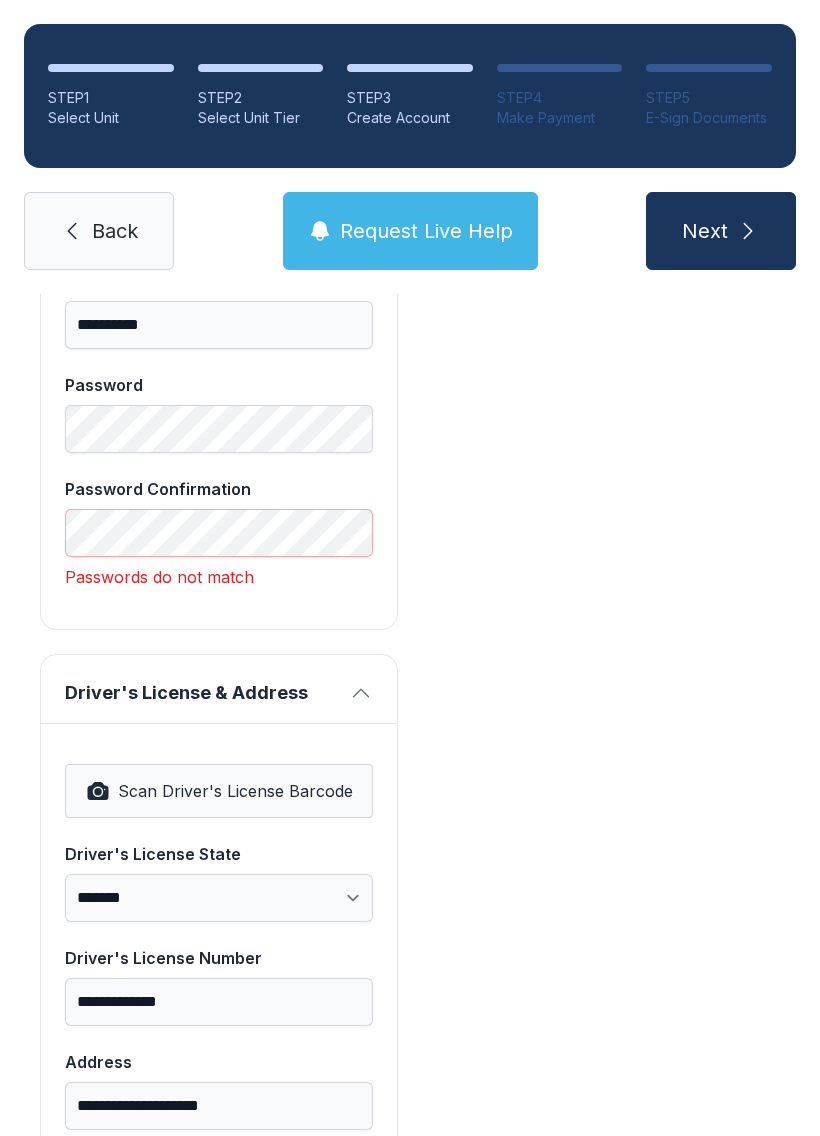 type on "*" 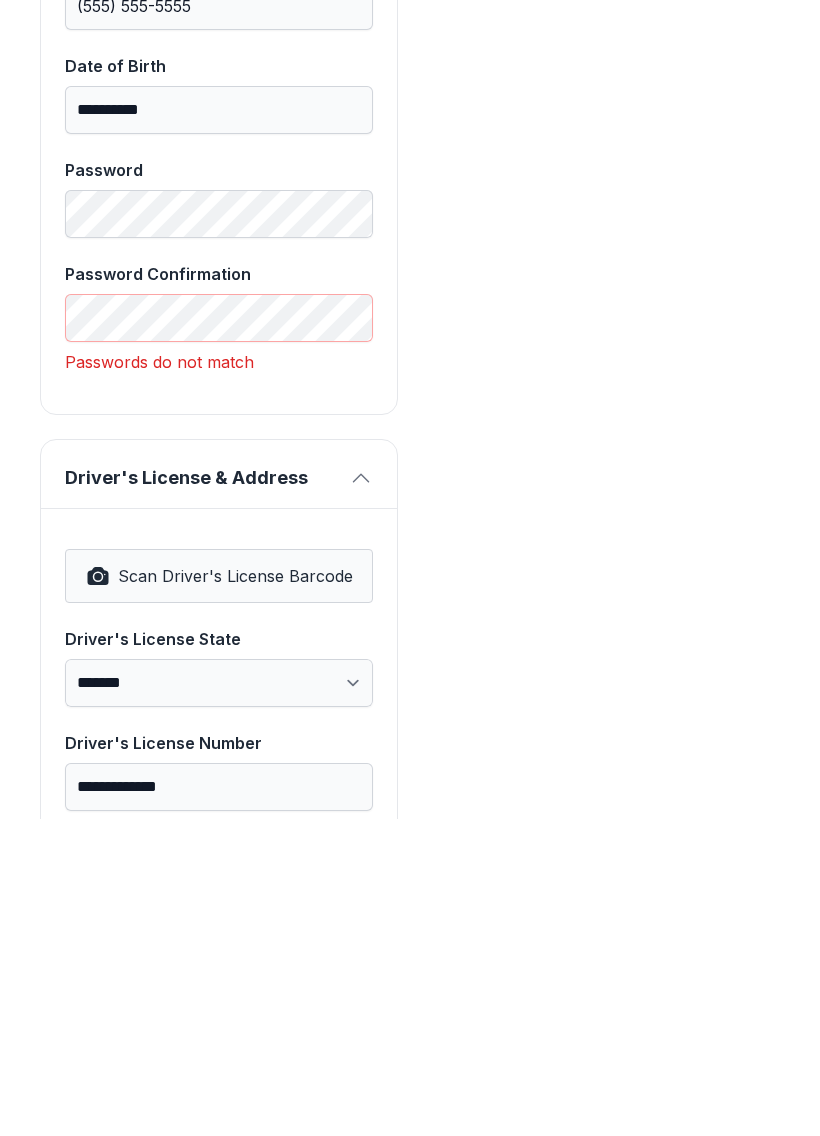 scroll, scrollTop: 736, scrollLeft: 0, axis: vertical 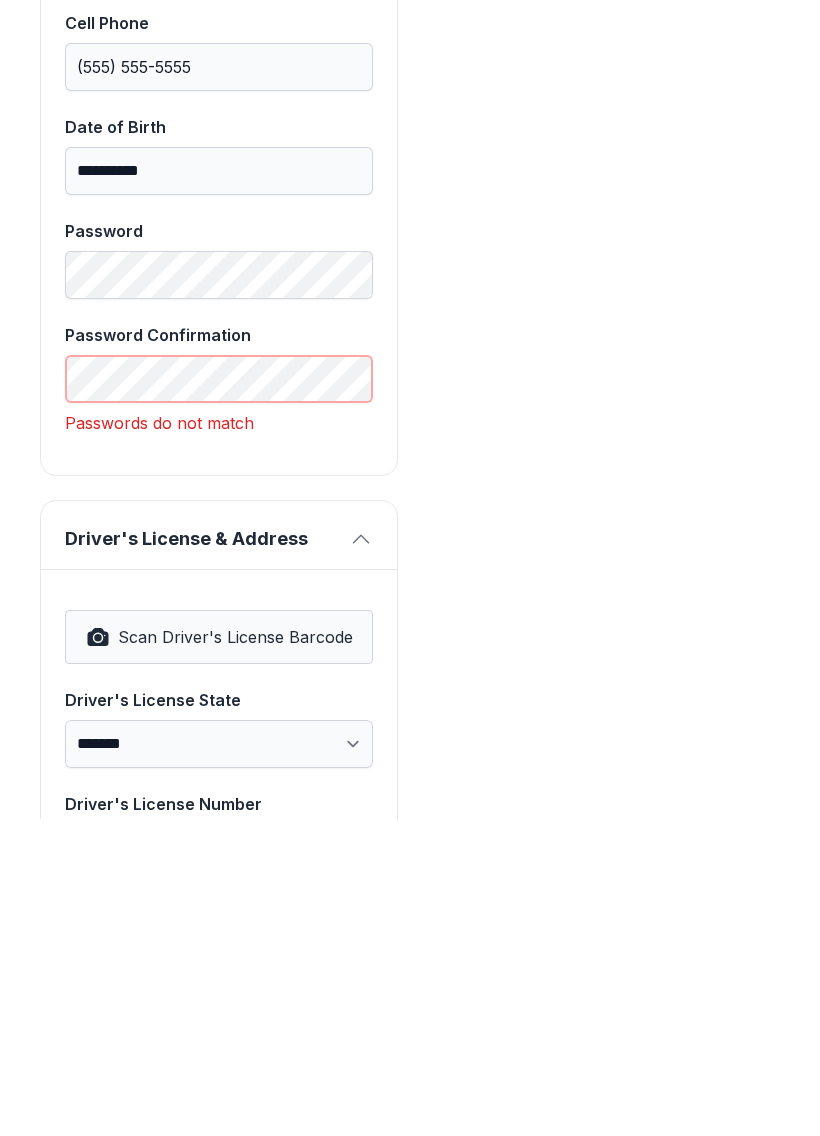 type 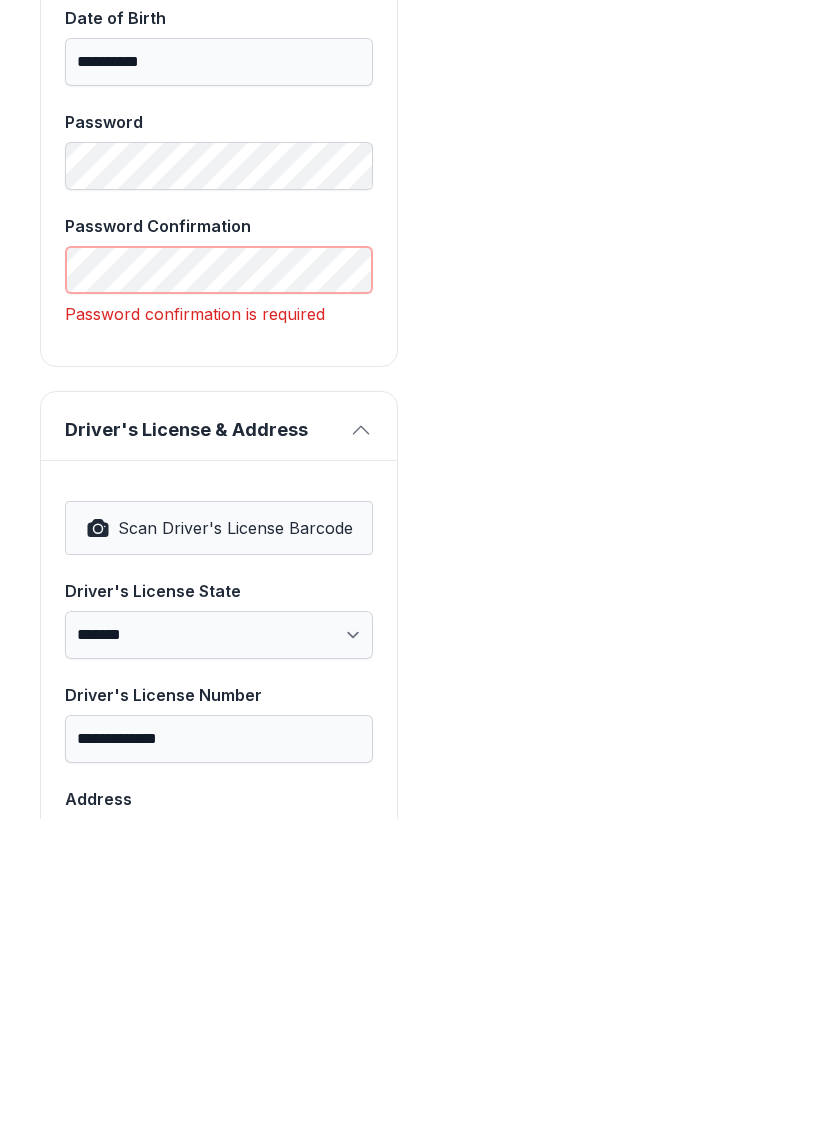 scroll, scrollTop: 849, scrollLeft: 0, axis: vertical 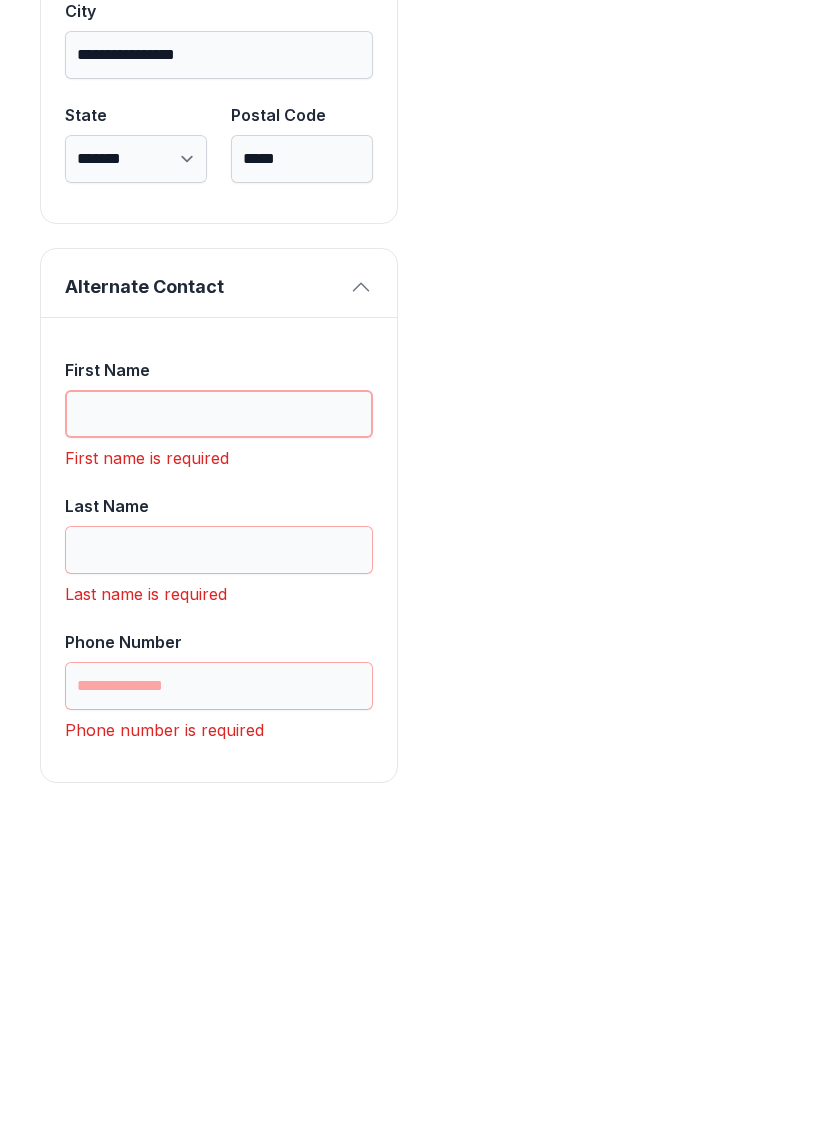 click on "First Name" at bounding box center [219, 731] 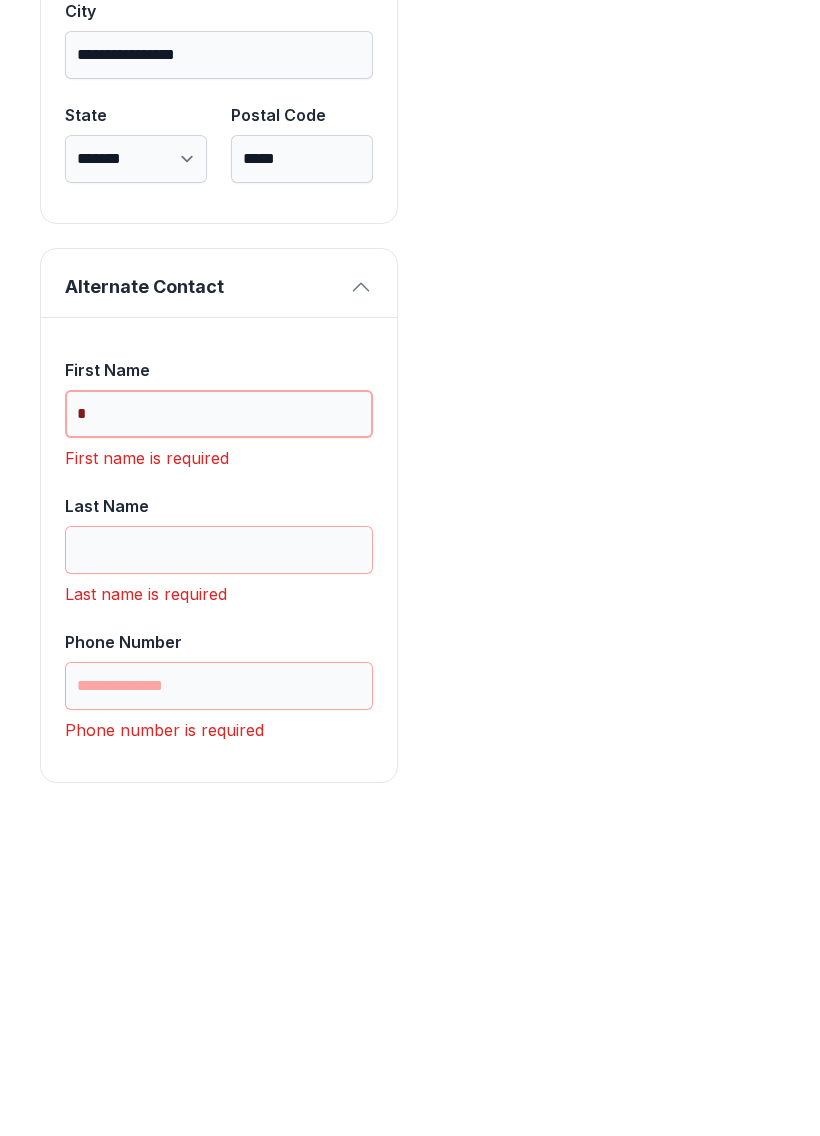 scroll, scrollTop: 1777, scrollLeft: 0, axis: vertical 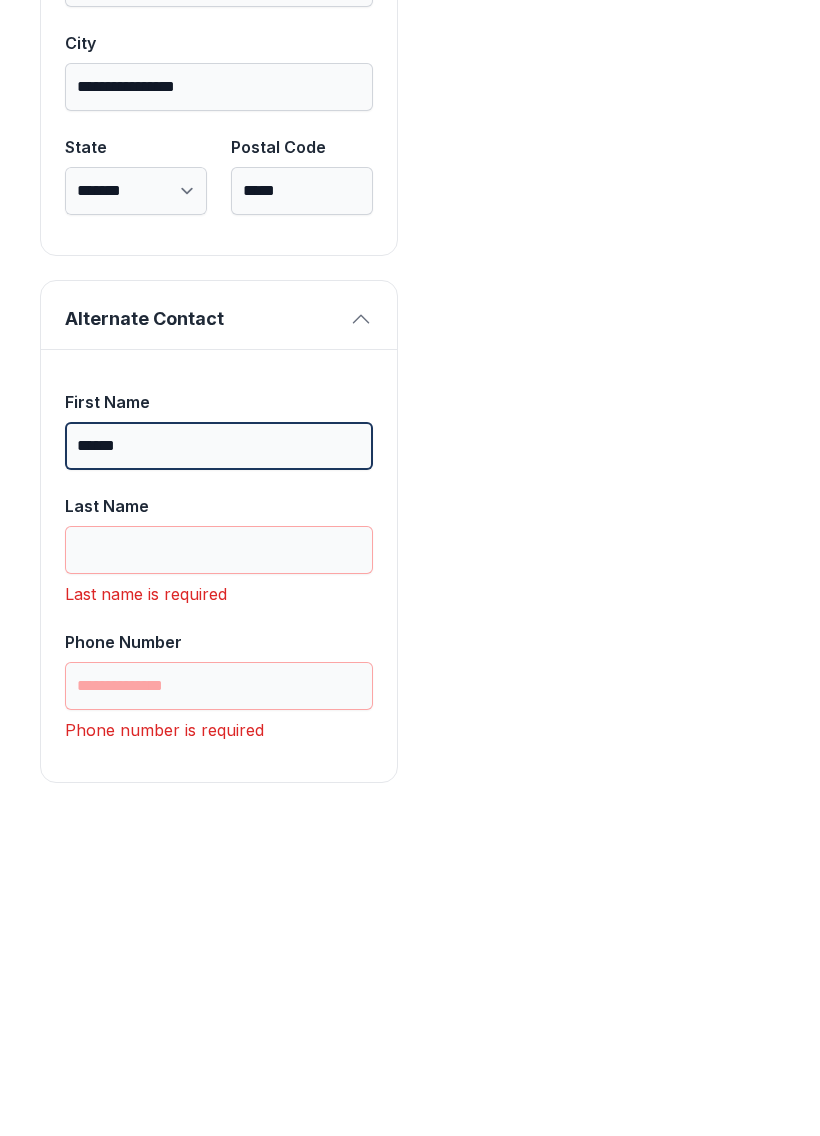 type on "*****" 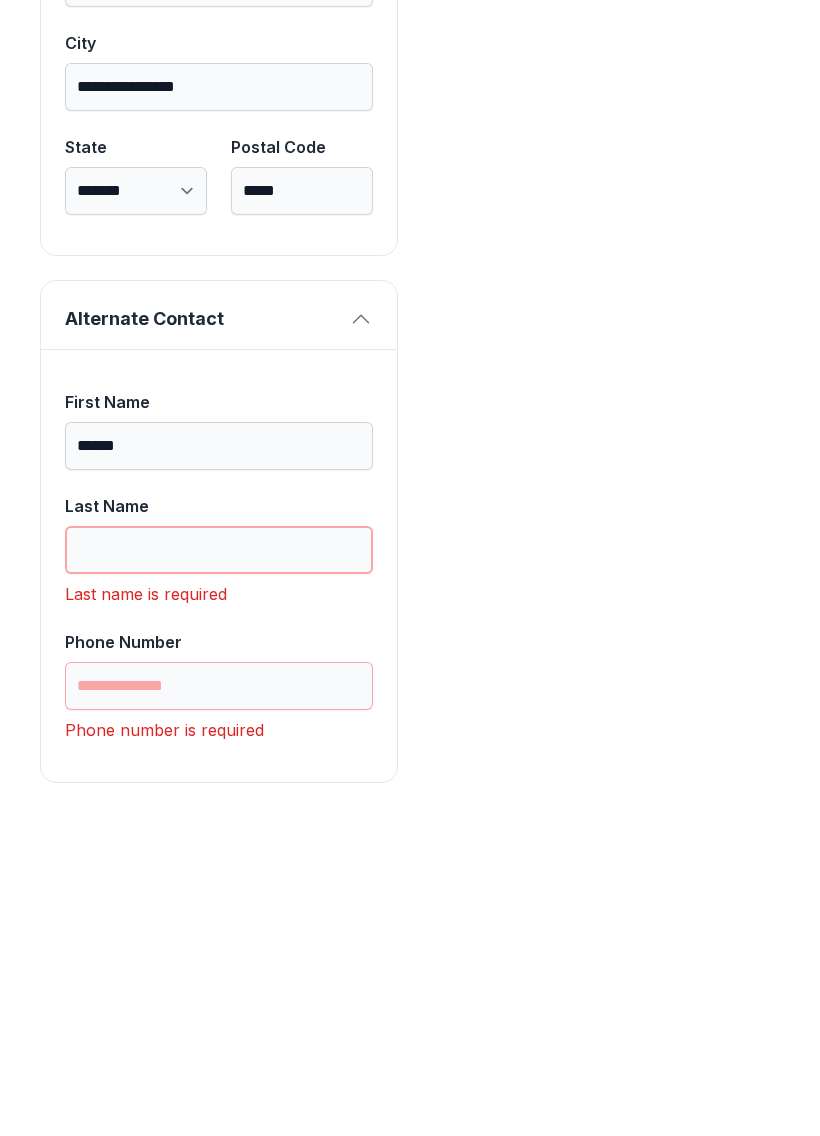 click on "Last Name" at bounding box center (219, 867) 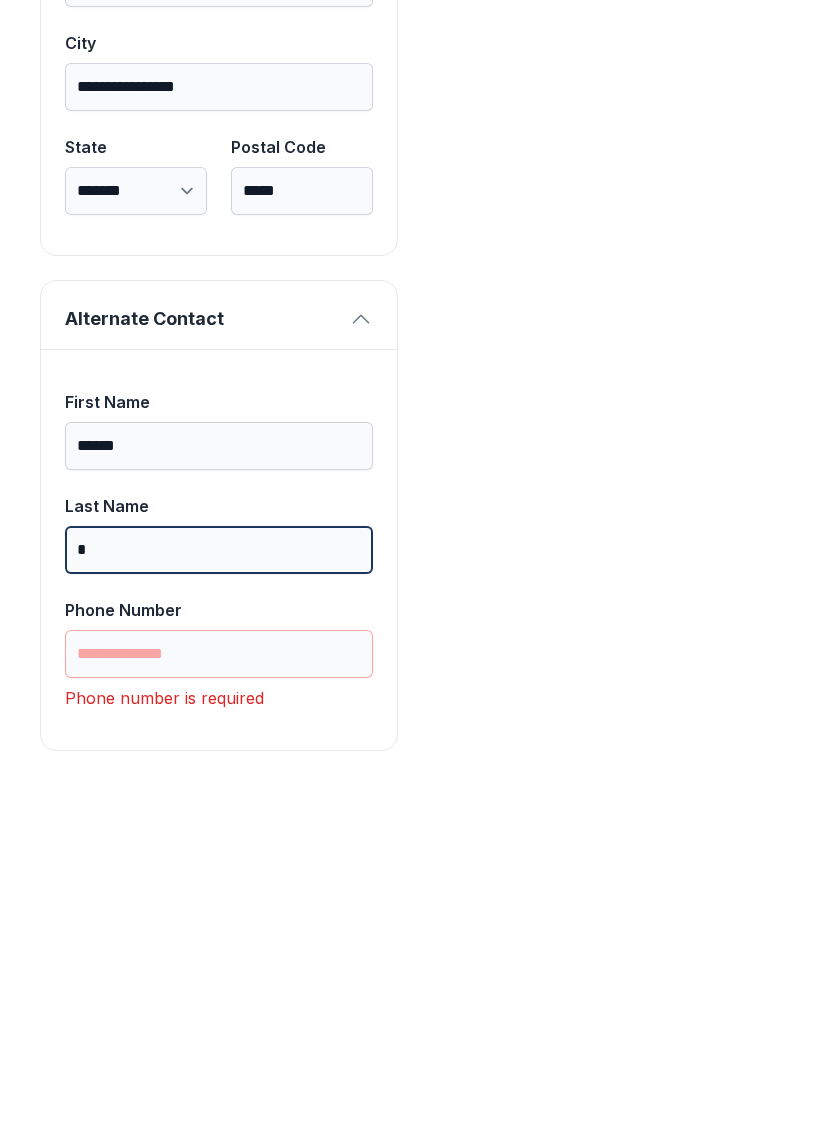 scroll, scrollTop: 1745, scrollLeft: 0, axis: vertical 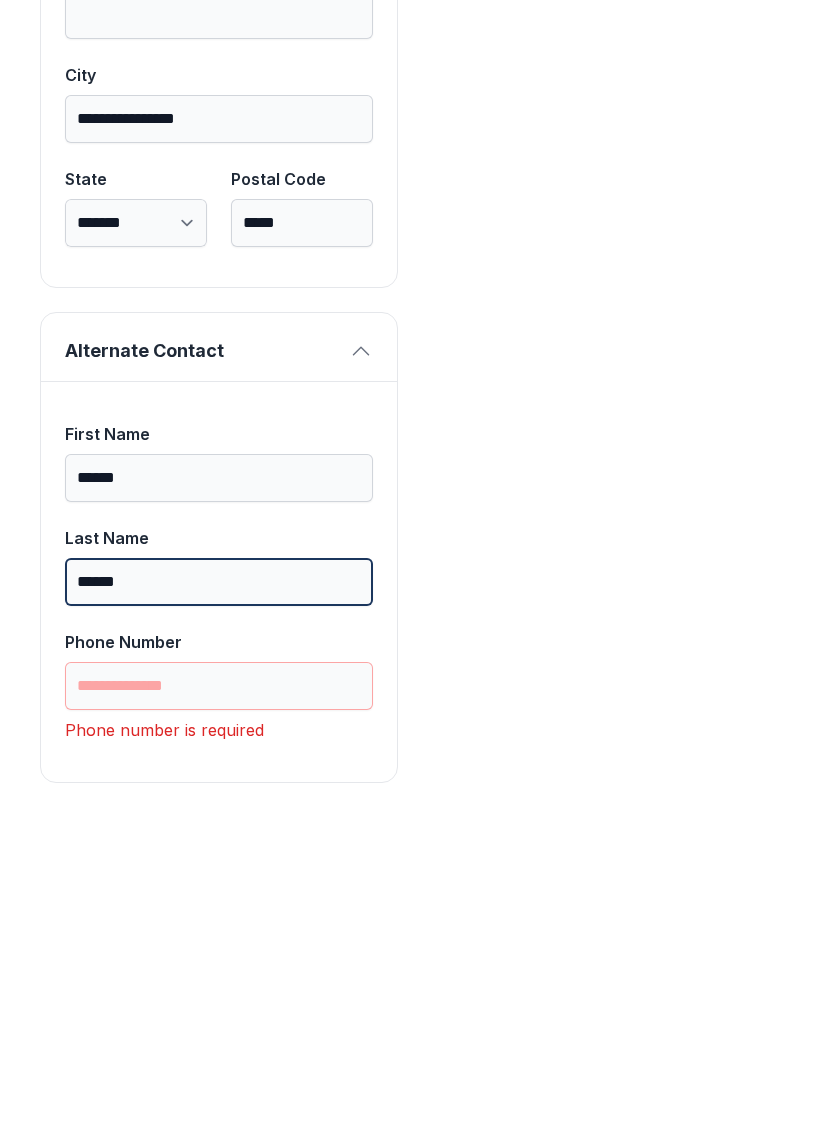 type on "******" 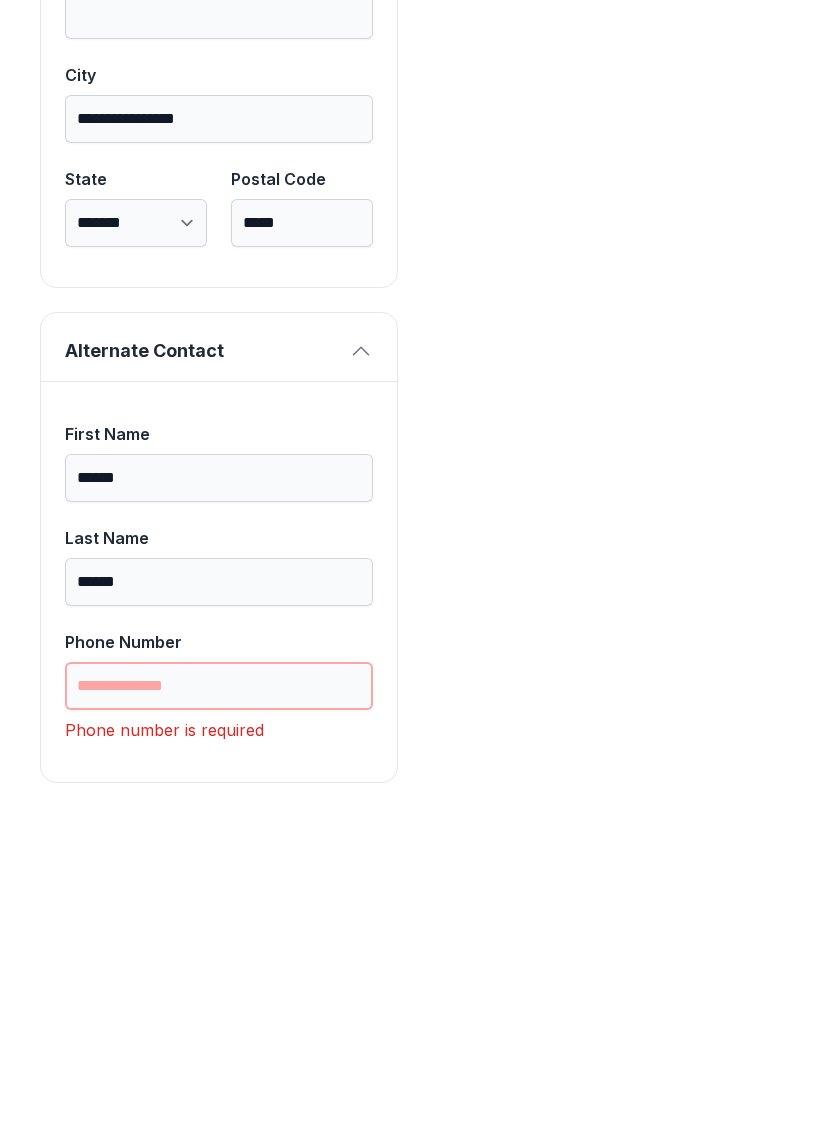 click on "Phone Number" at bounding box center (219, 1003) 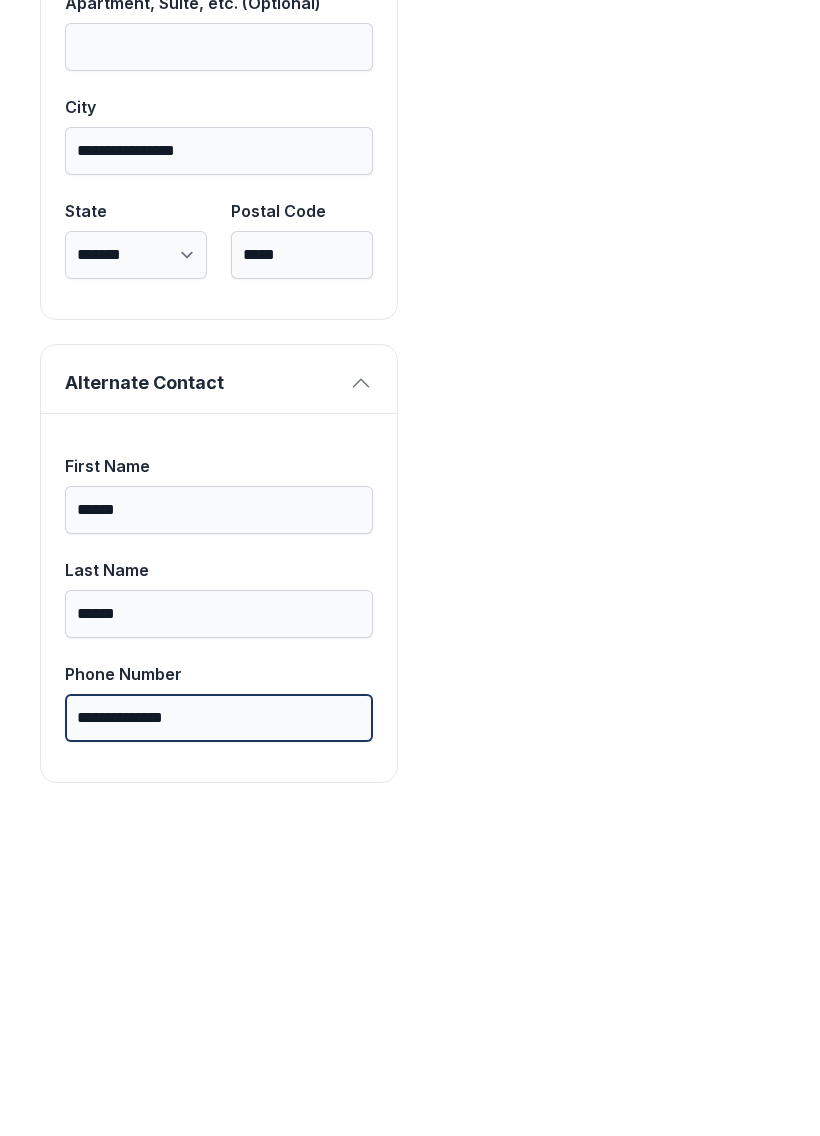 scroll, scrollTop: 1713, scrollLeft: 0, axis: vertical 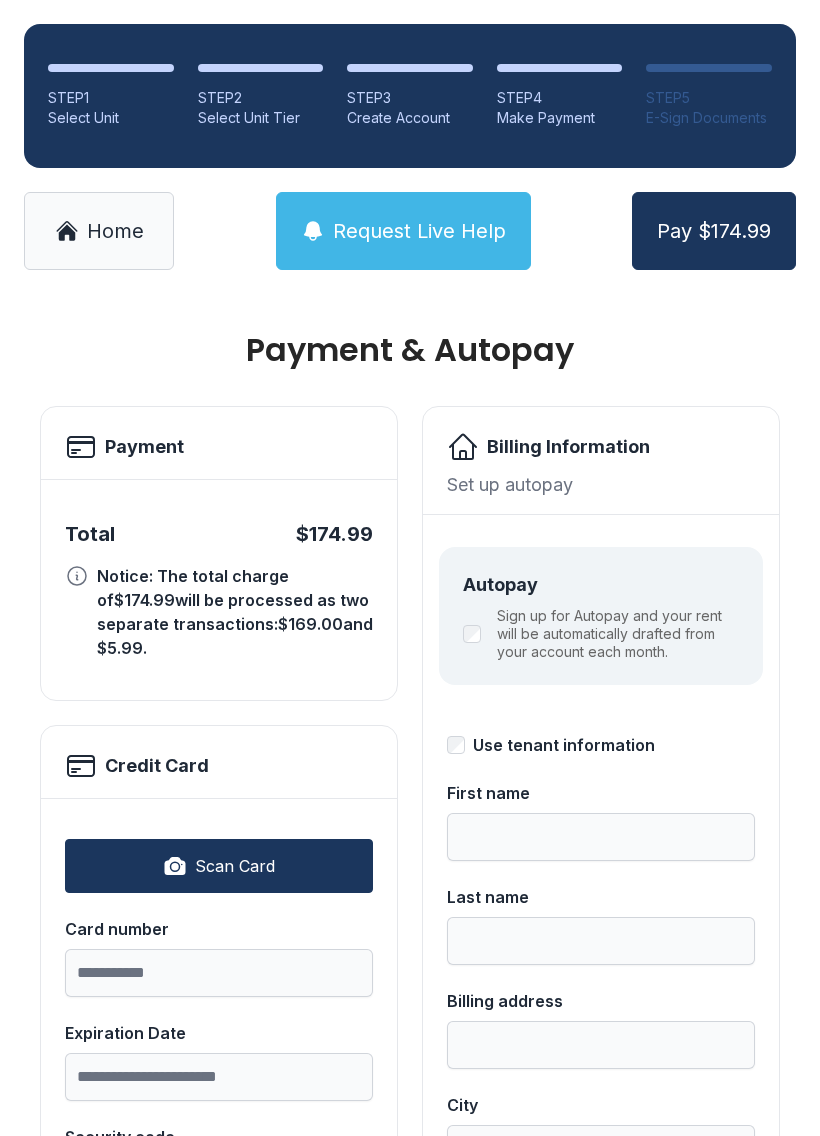 click on "Scan Card" at bounding box center (219, 866) 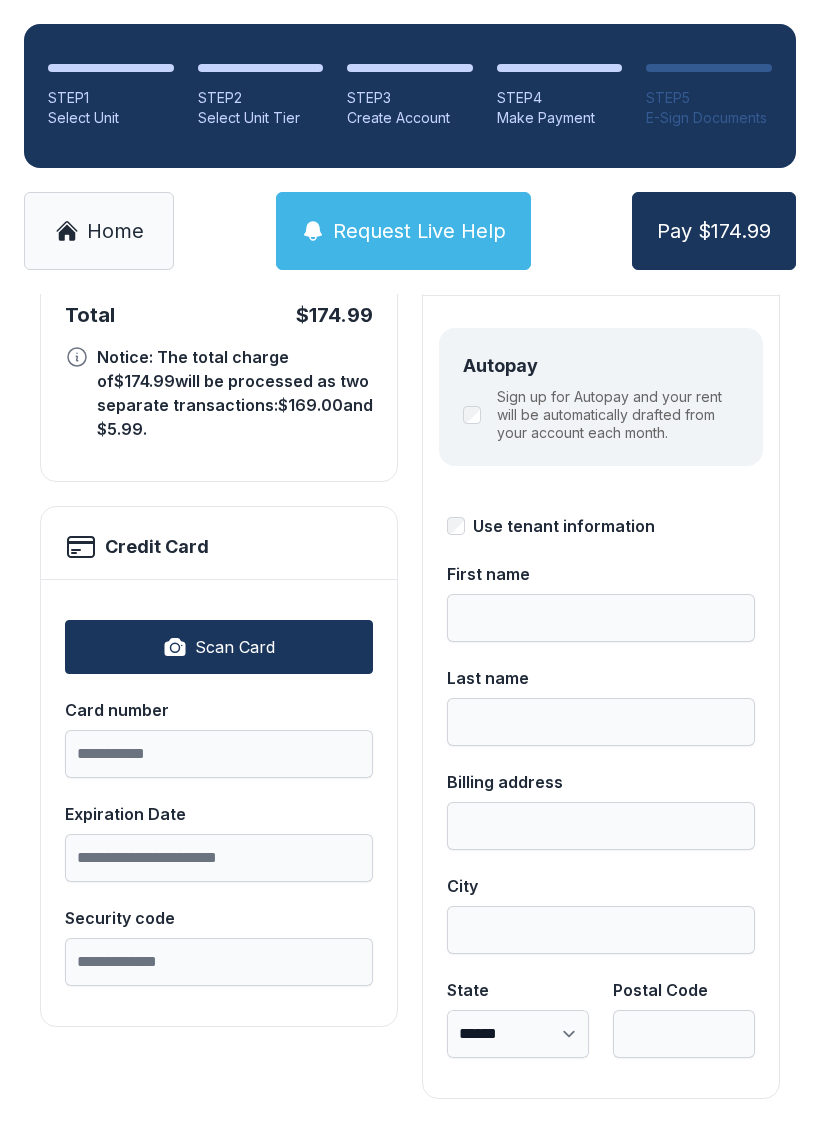 scroll, scrollTop: 218, scrollLeft: 0, axis: vertical 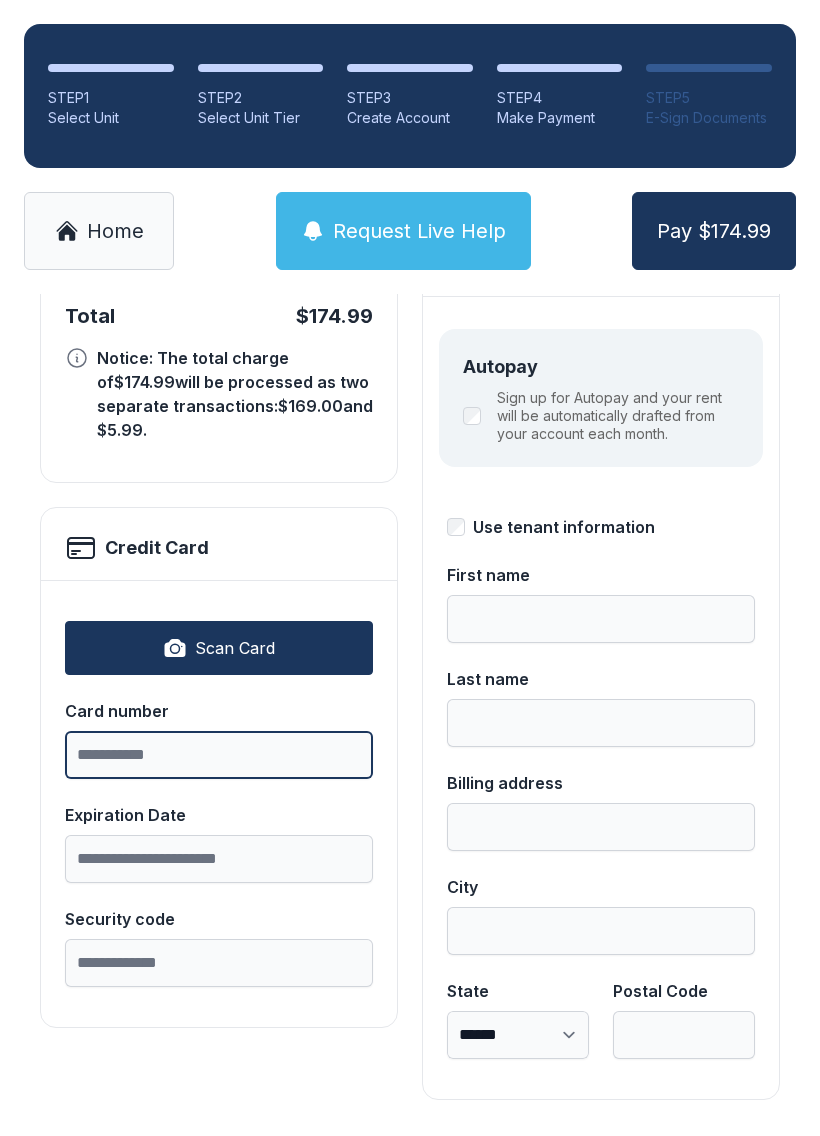 click on "Card number" at bounding box center [219, 755] 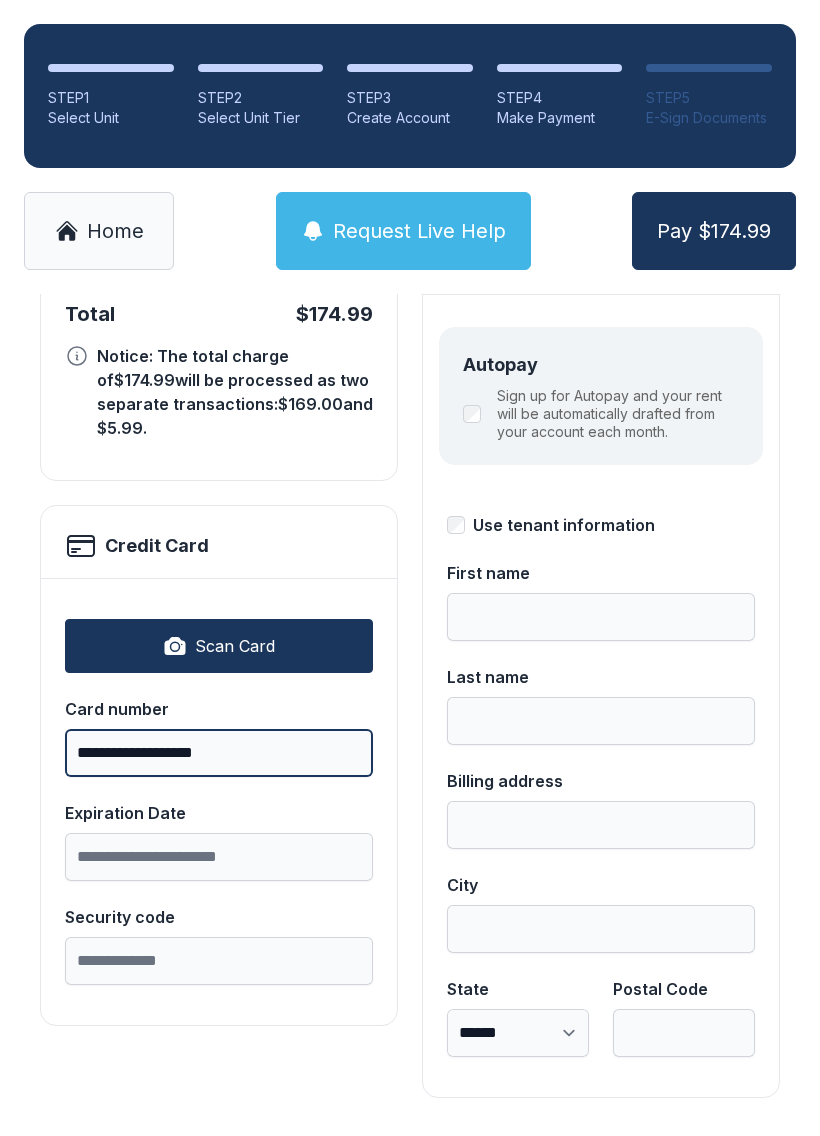scroll, scrollTop: 218, scrollLeft: 0, axis: vertical 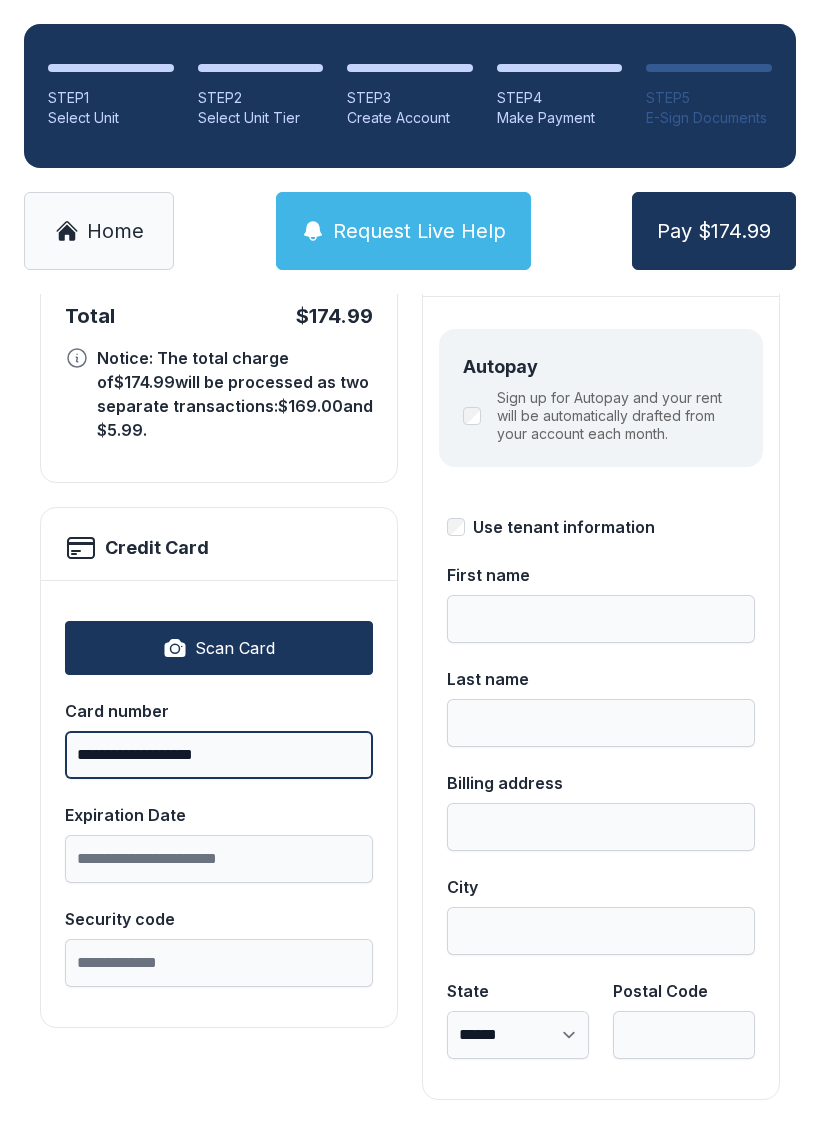type on "**********" 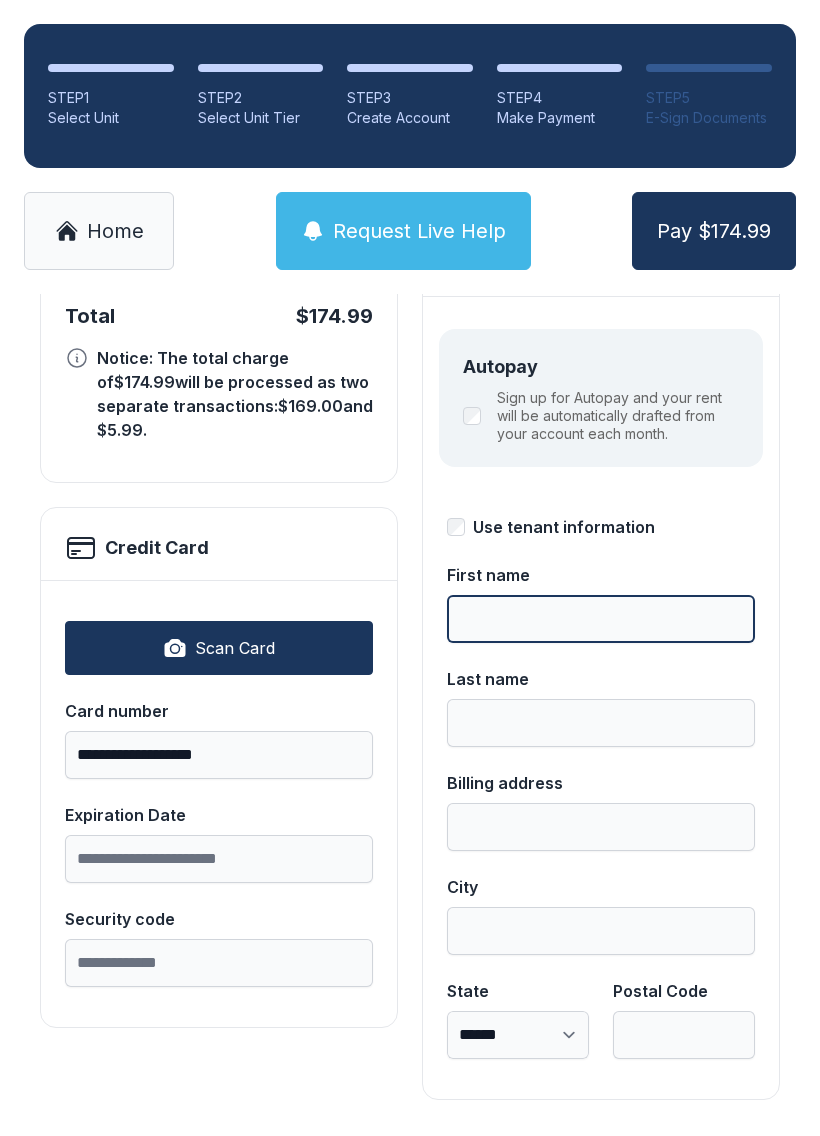 click on "First name" at bounding box center (601, 619) 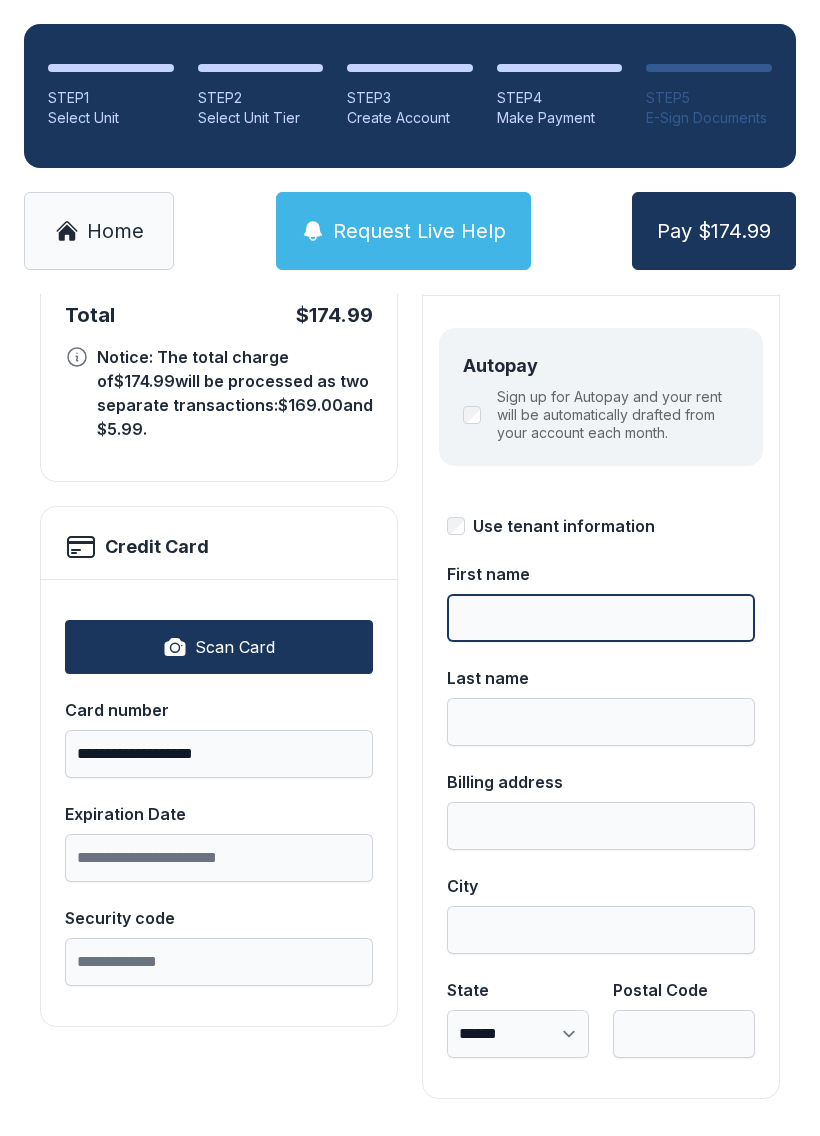scroll, scrollTop: 218, scrollLeft: 0, axis: vertical 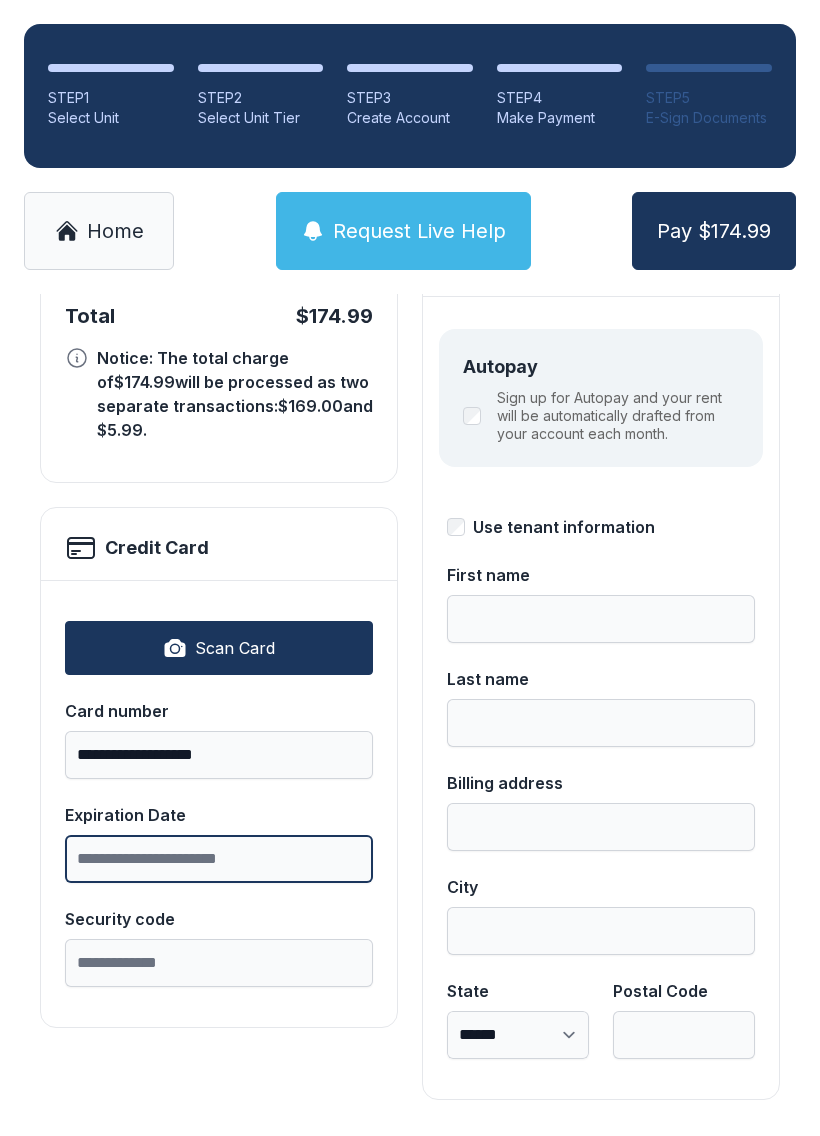 click on "Expiration Date" at bounding box center [219, 859] 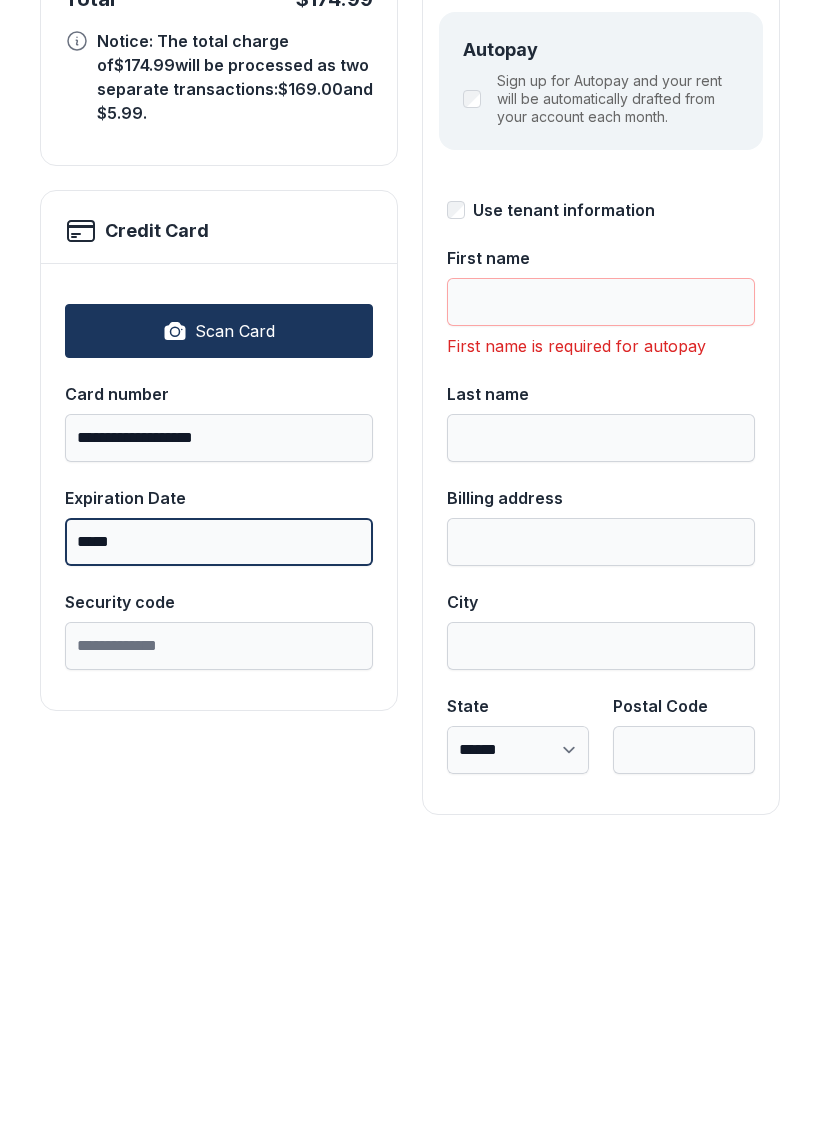 type on "*****" 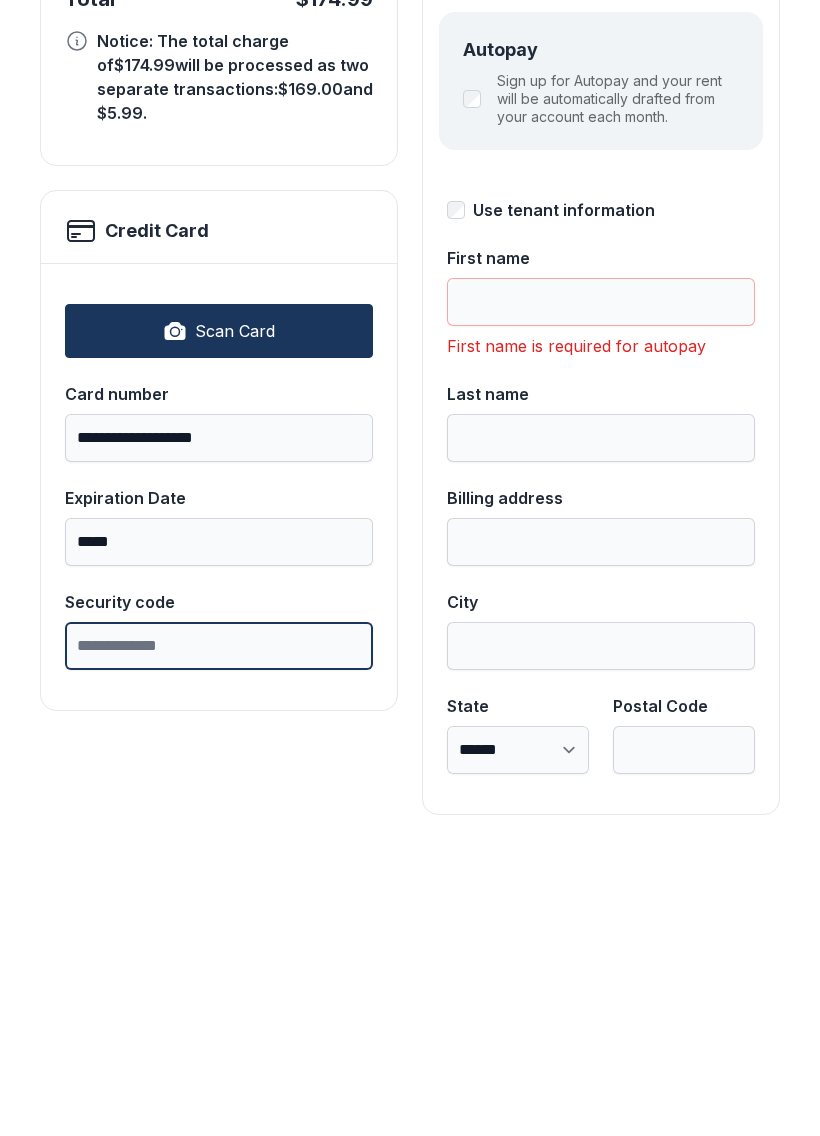 click on "Security code" at bounding box center (219, 963) 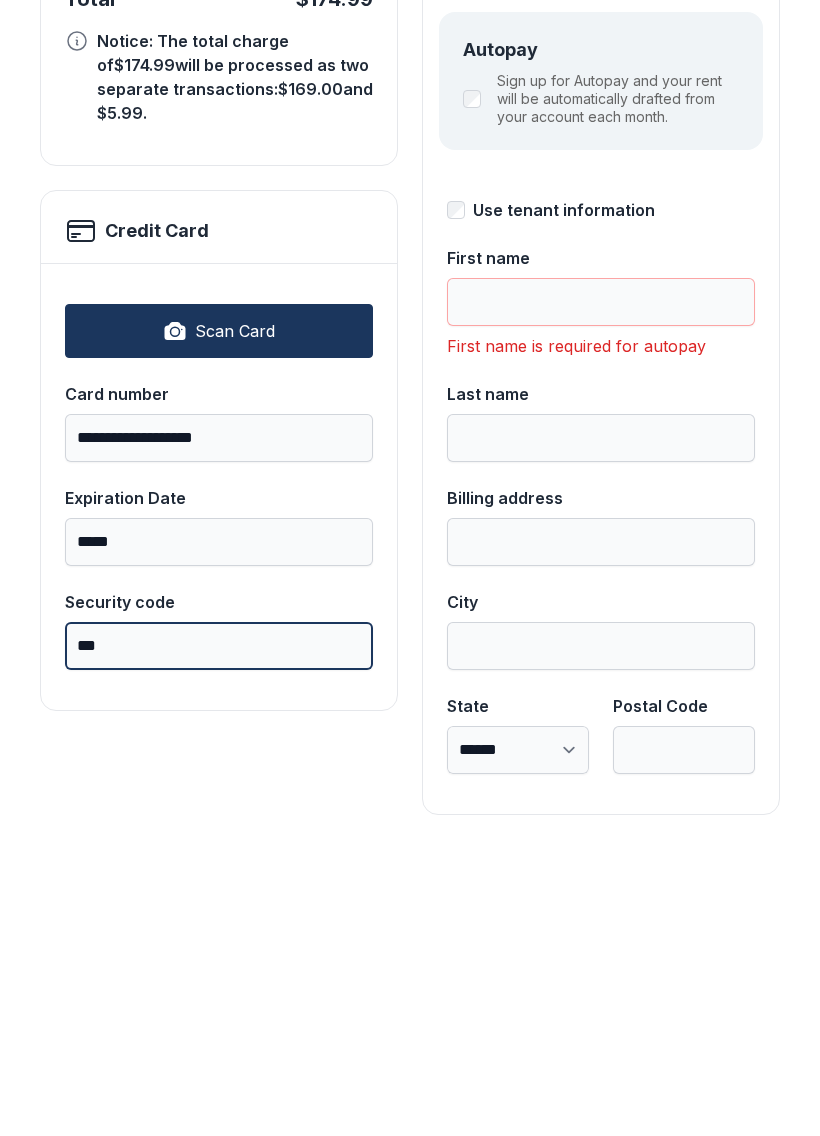 type on "***" 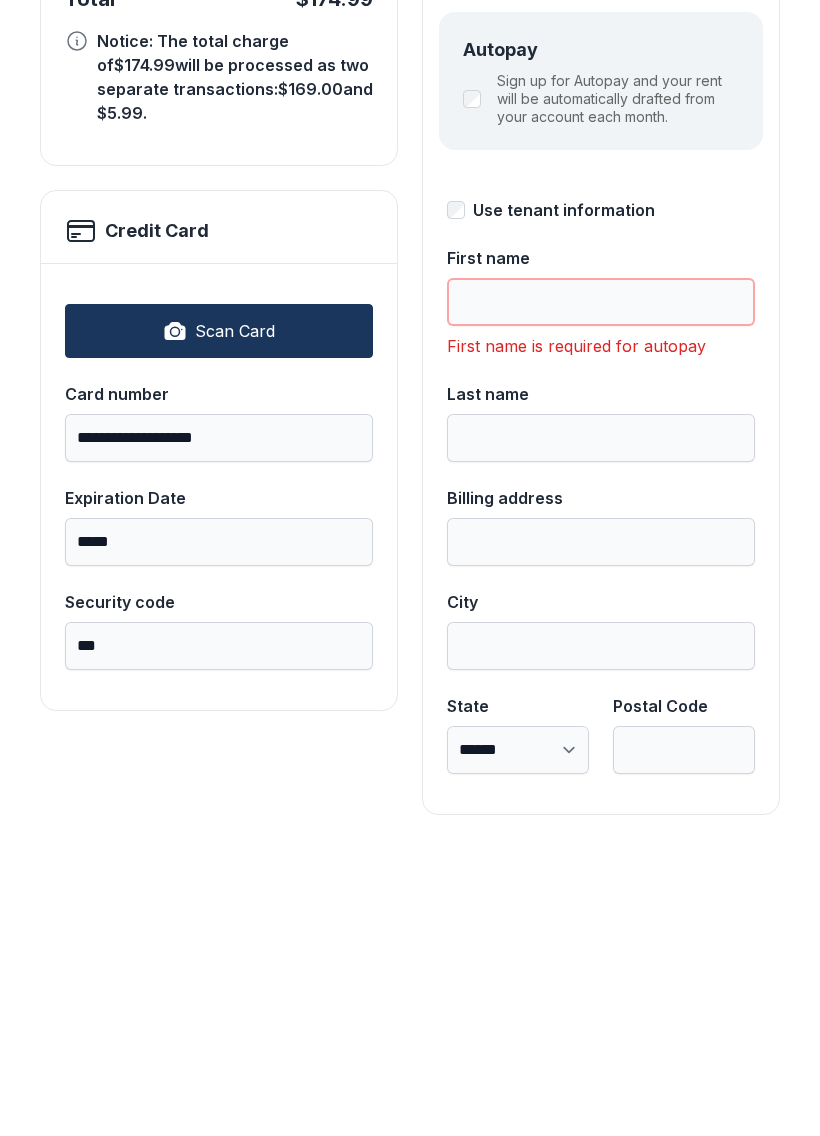 click on "First name" at bounding box center [601, 619] 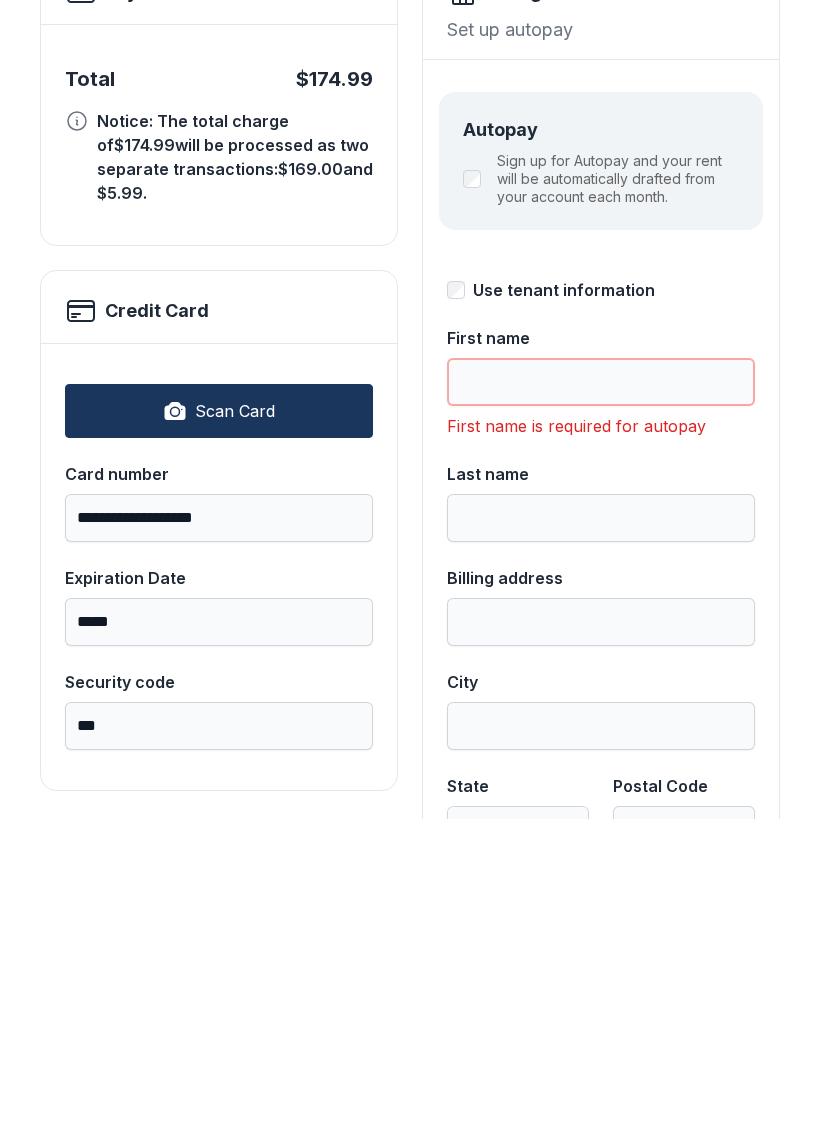 scroll, scrollTop: 139, scrollLeft: 0, axis: vertical 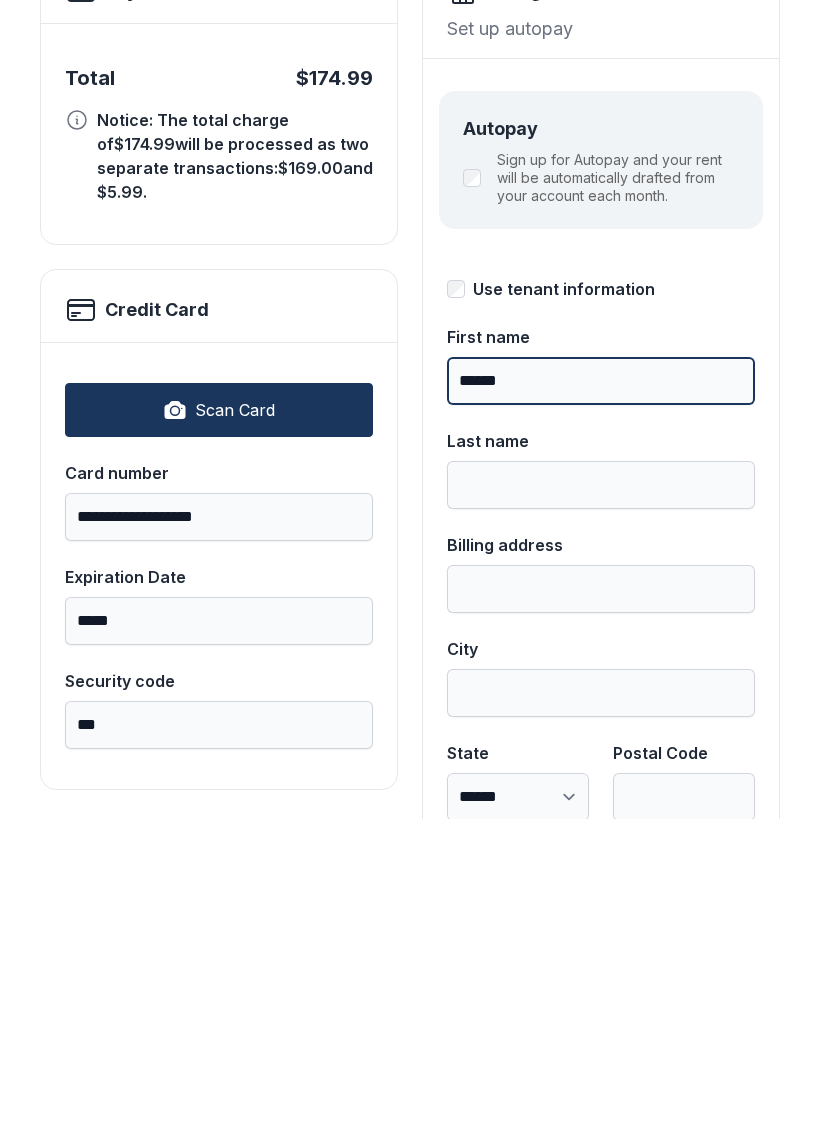 type on "*****" 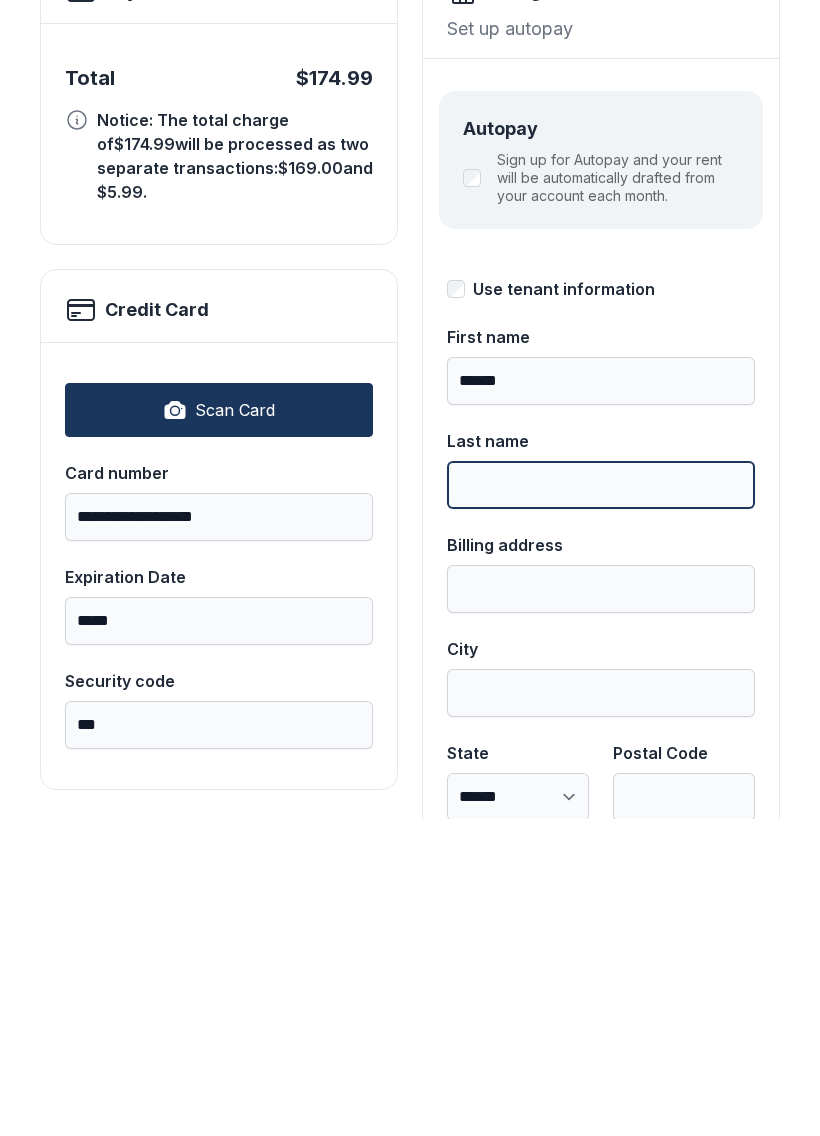 click on "Last name" at bounding box center (601, 802) 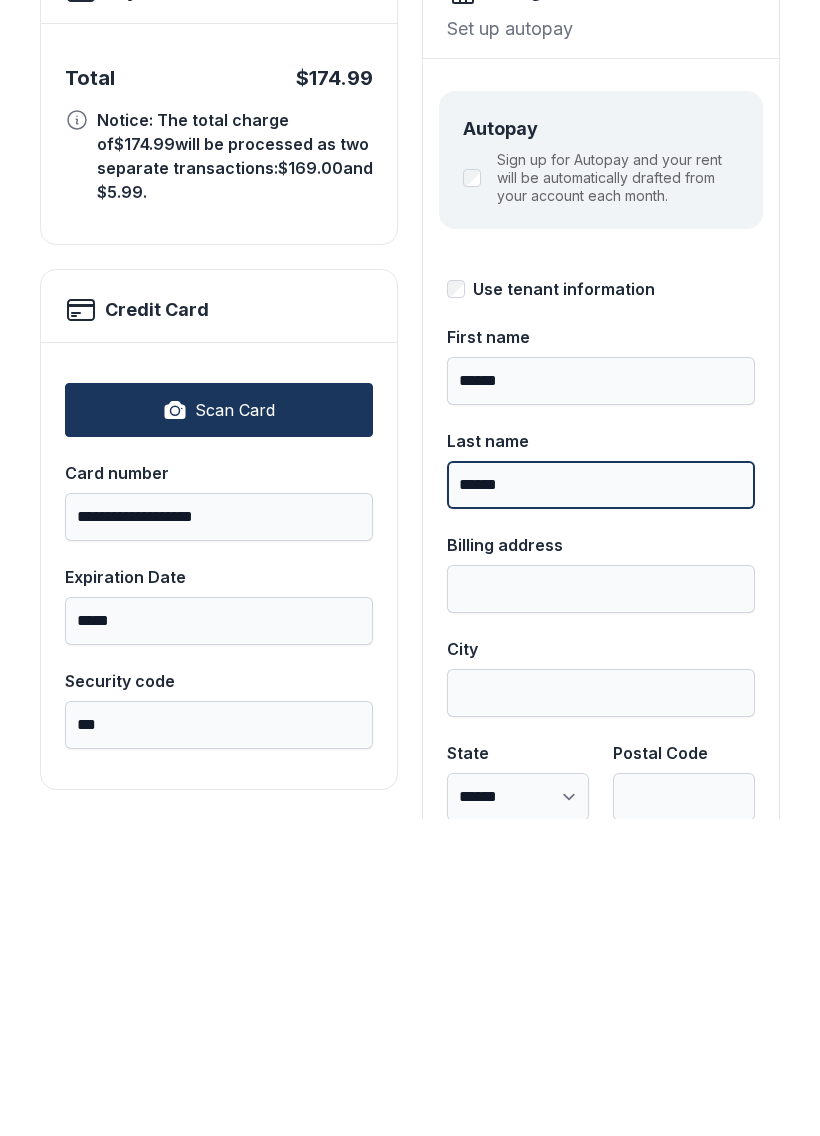 type on "******" 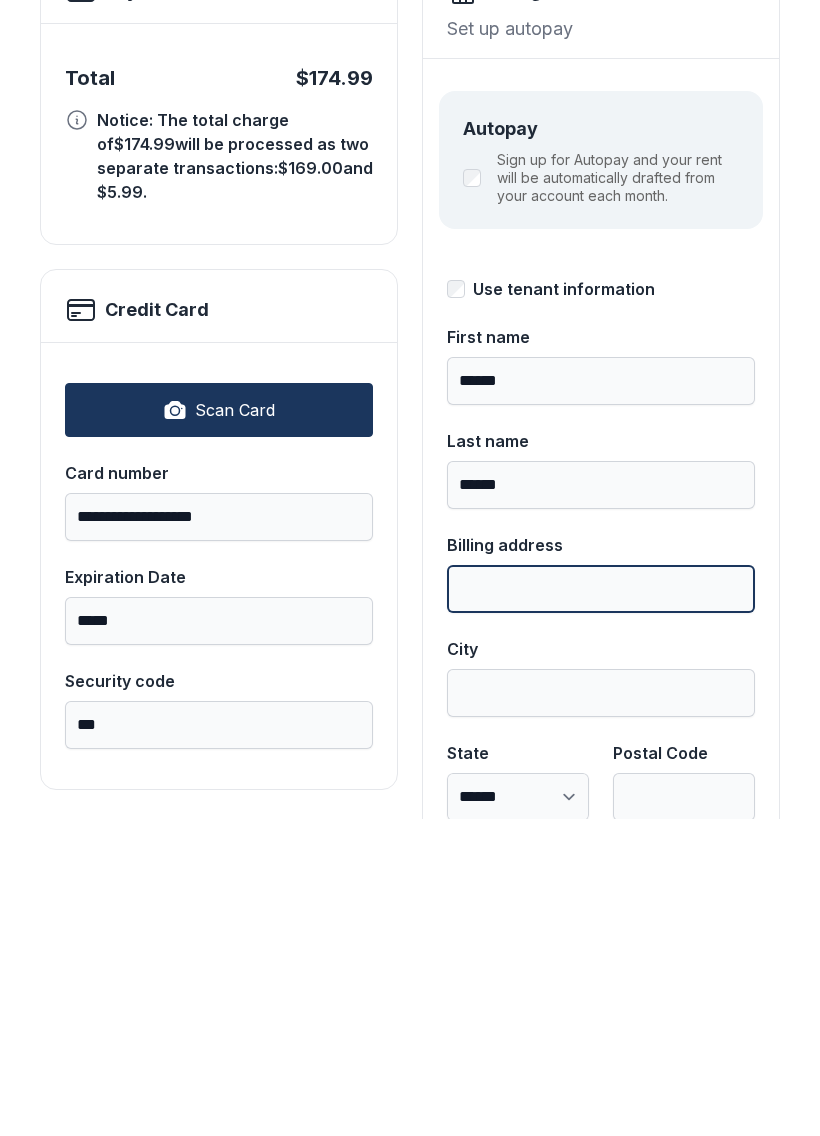 click on "Billing address" at bounding box center [601, 906] 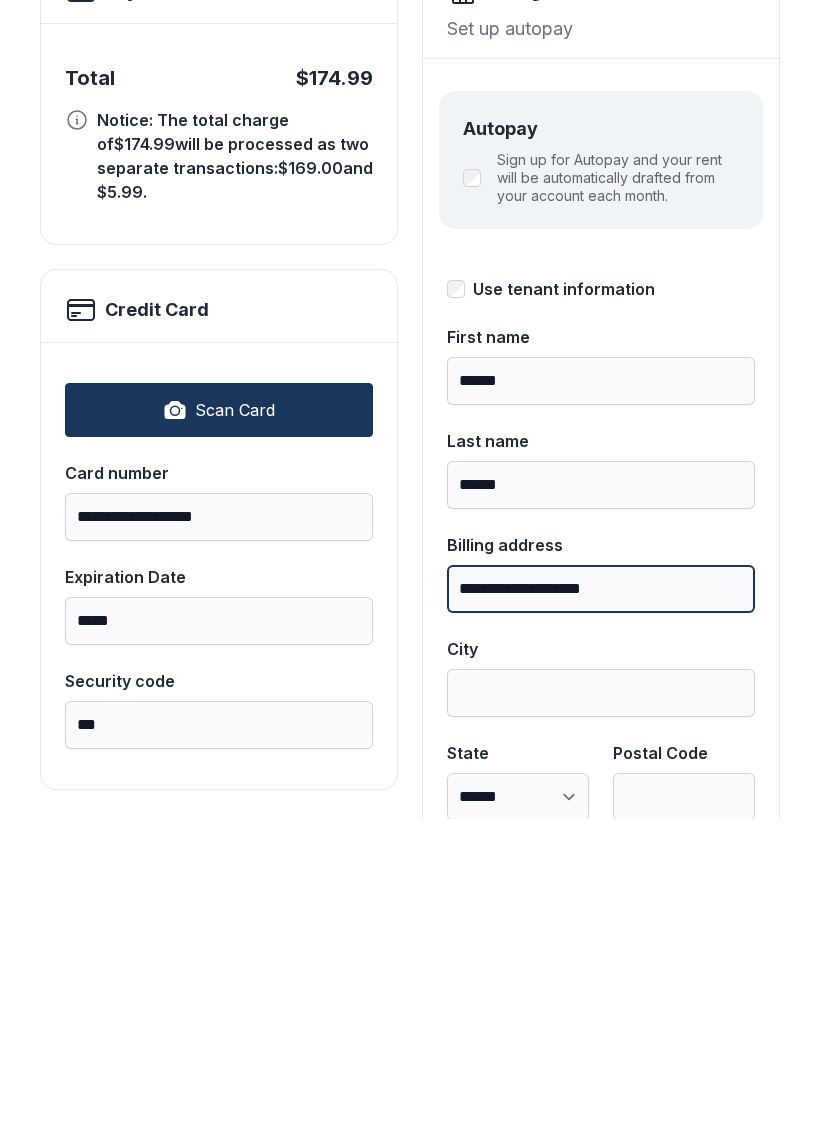 type on "**********" 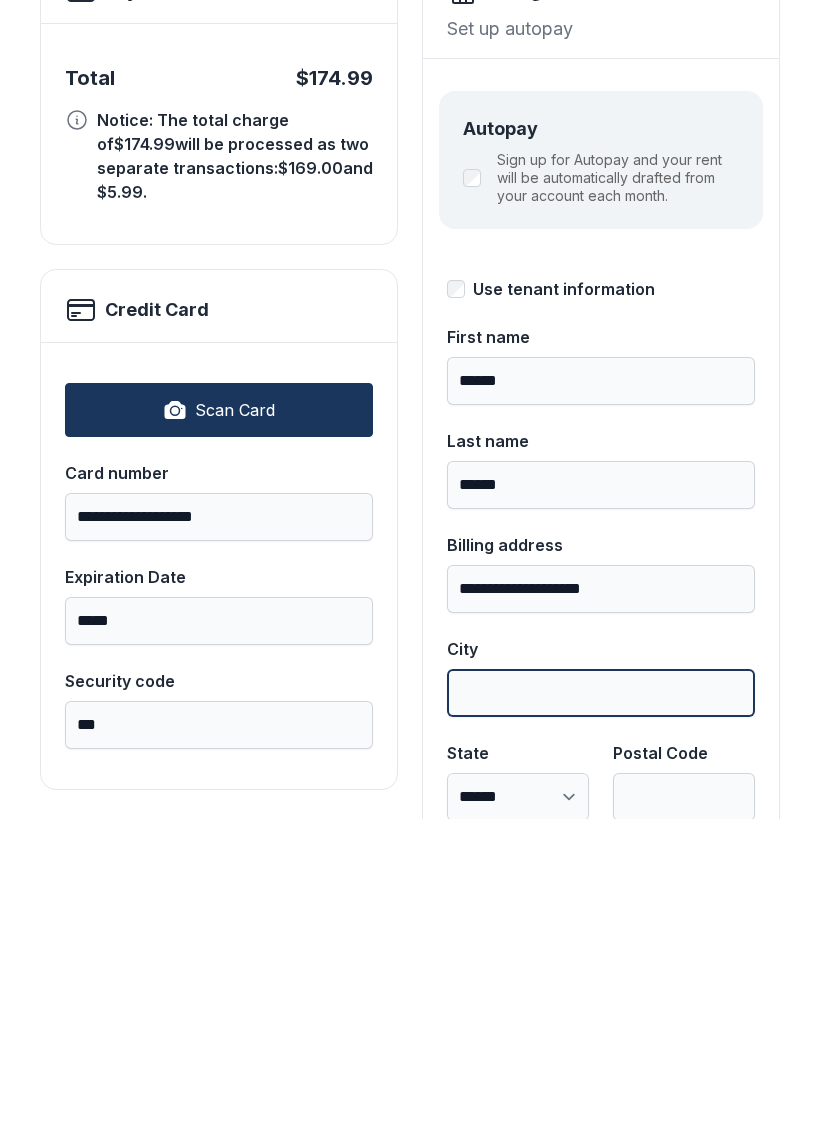 click on "City" at bounding box center (601, 1010) 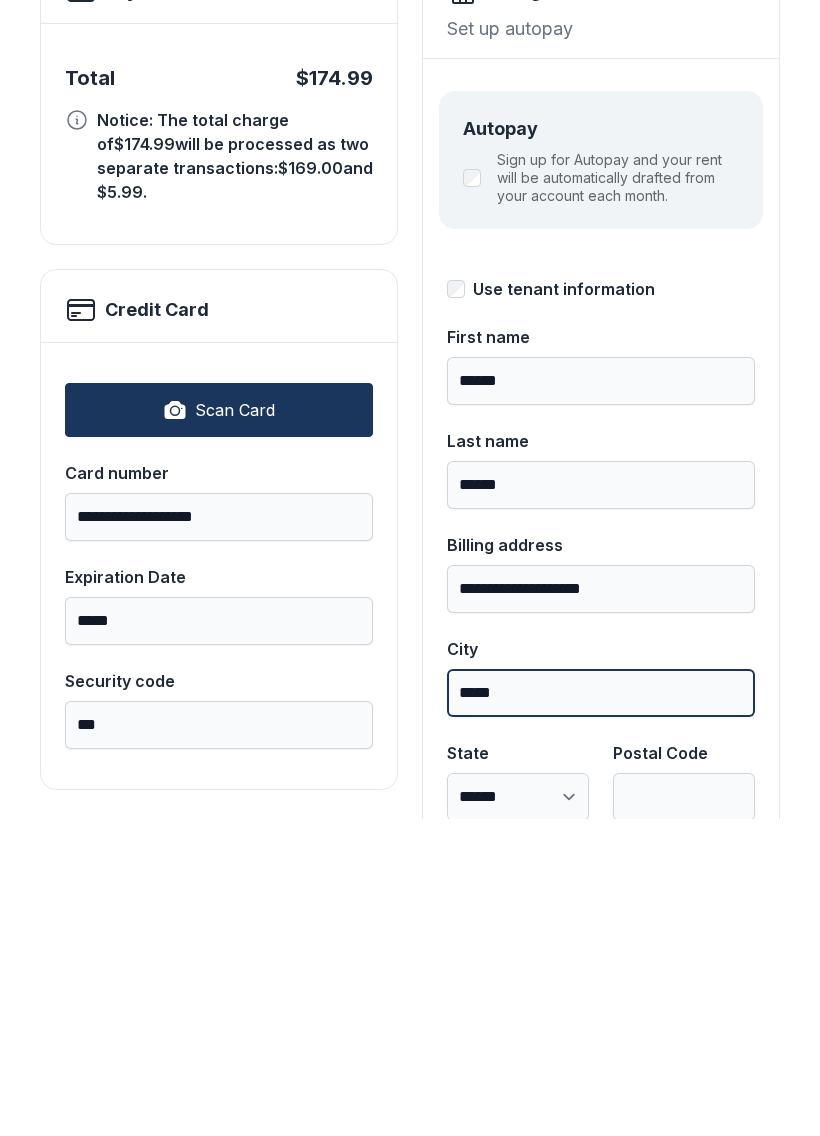 type on "*****" 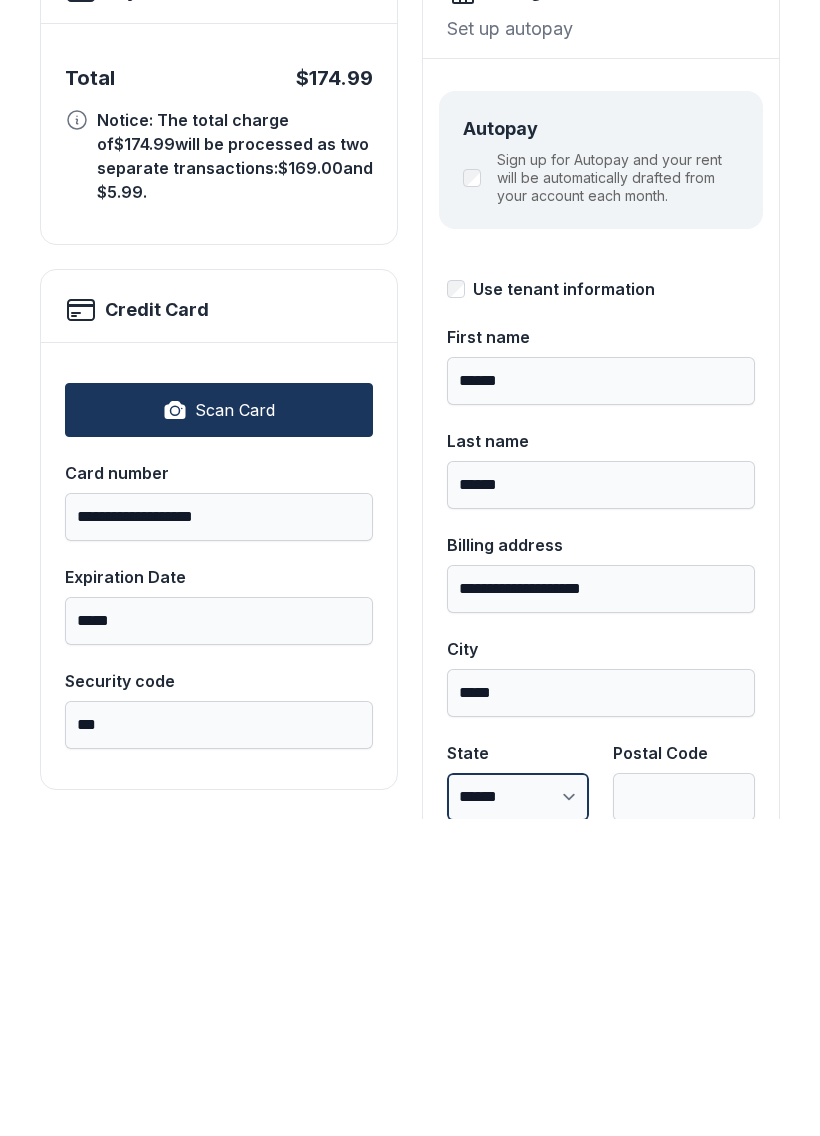 click on "**********" at bounding box center [518, 1114] 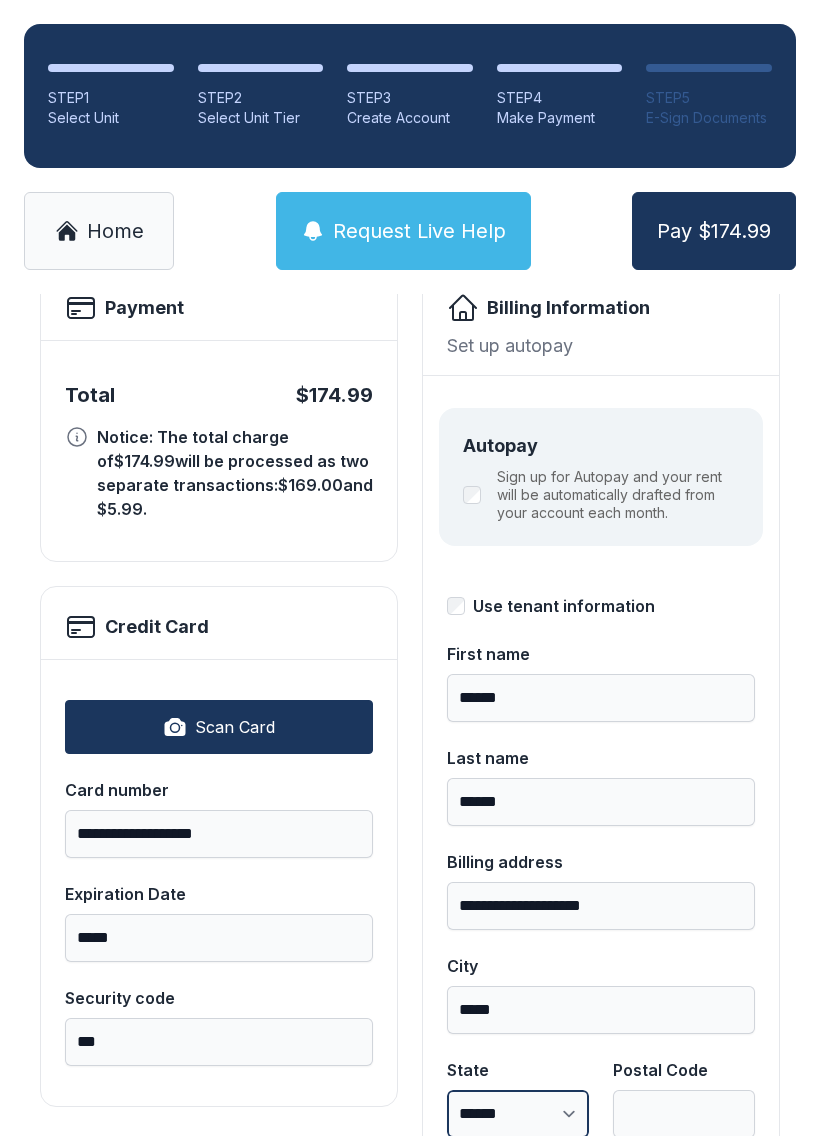 select on "**" 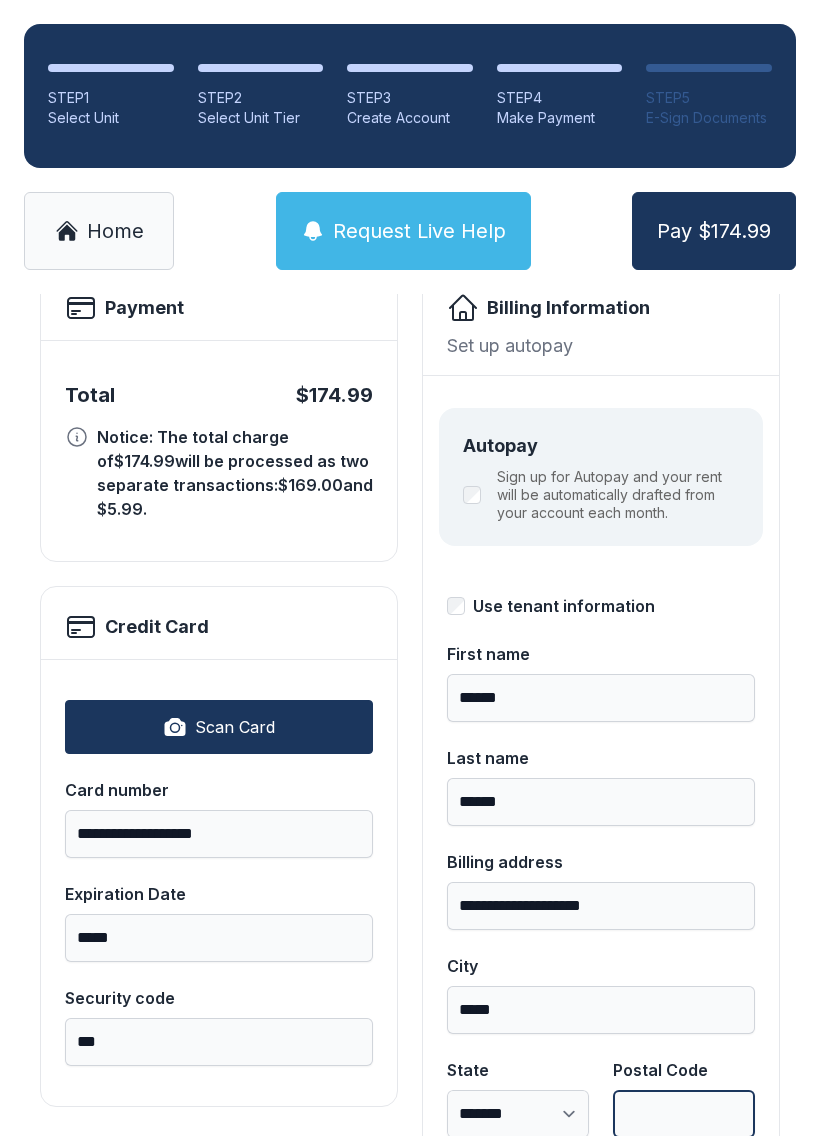 click on "Postal Code" at bounding box center (684, 1114) 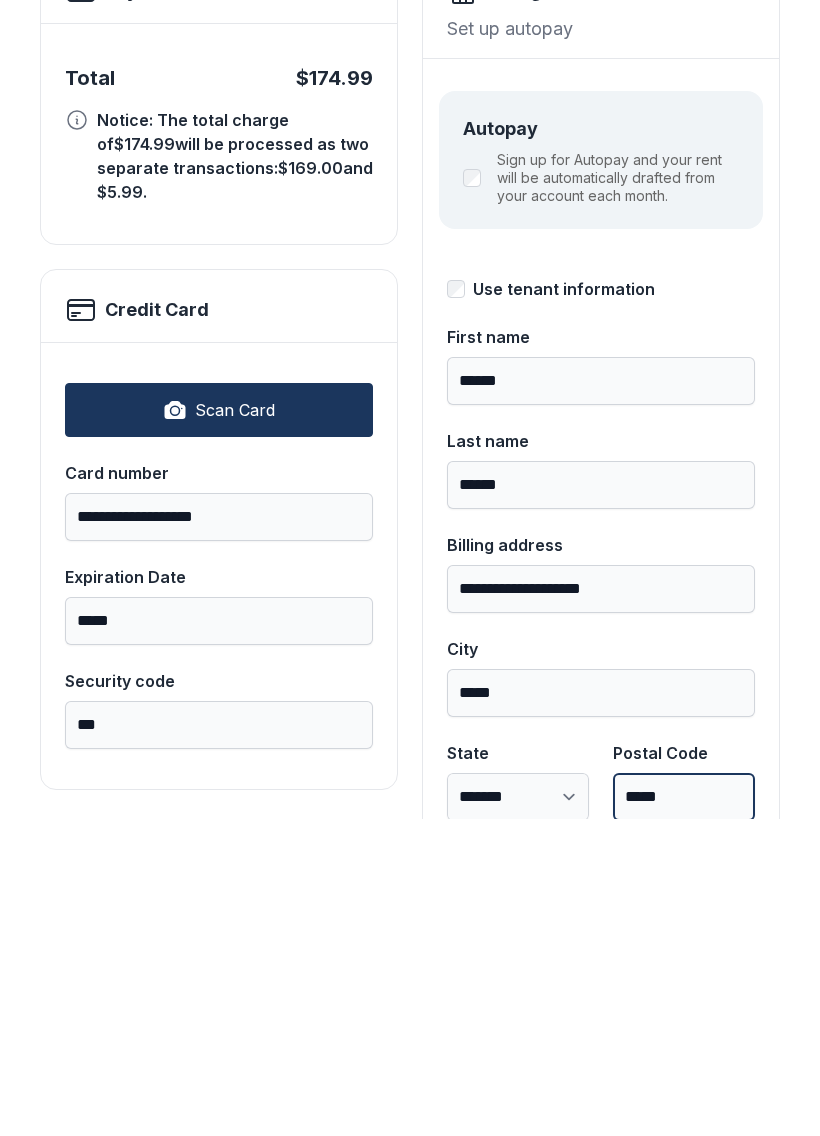 type on "*****" 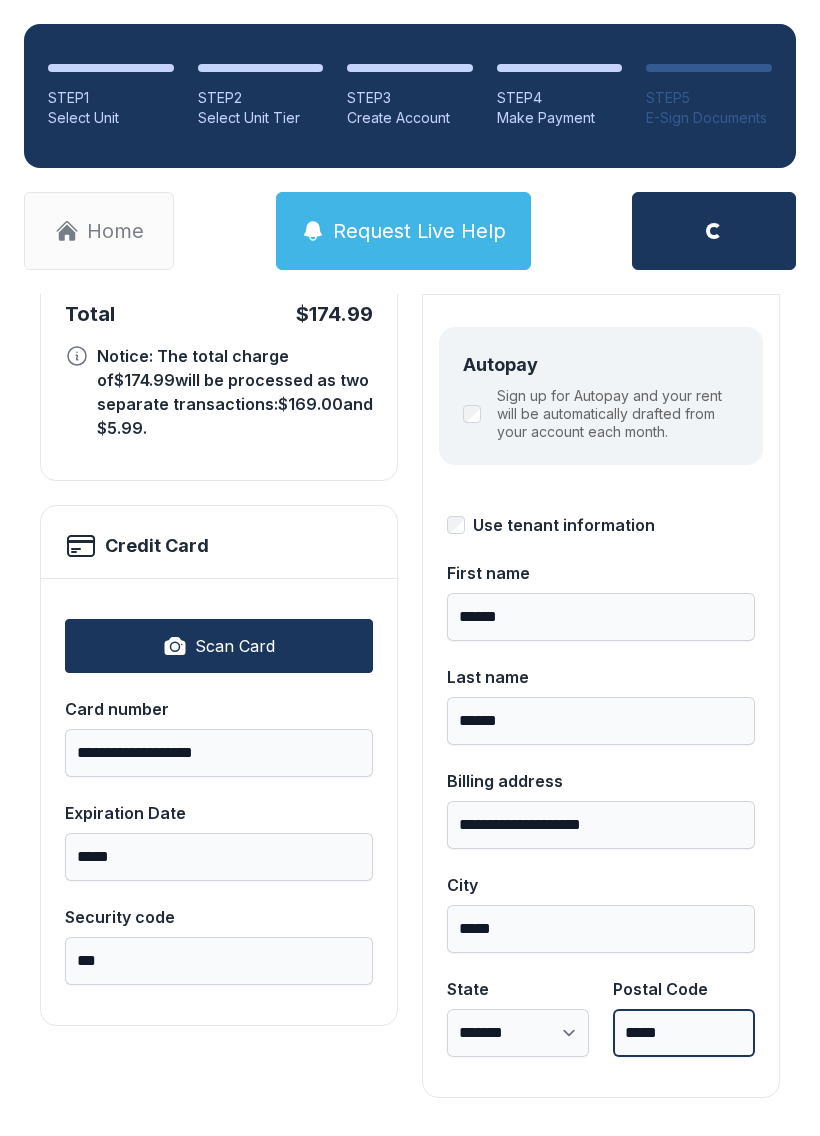 scroll, scrollTop: 218, scrollLeft: 0, axis: vertical 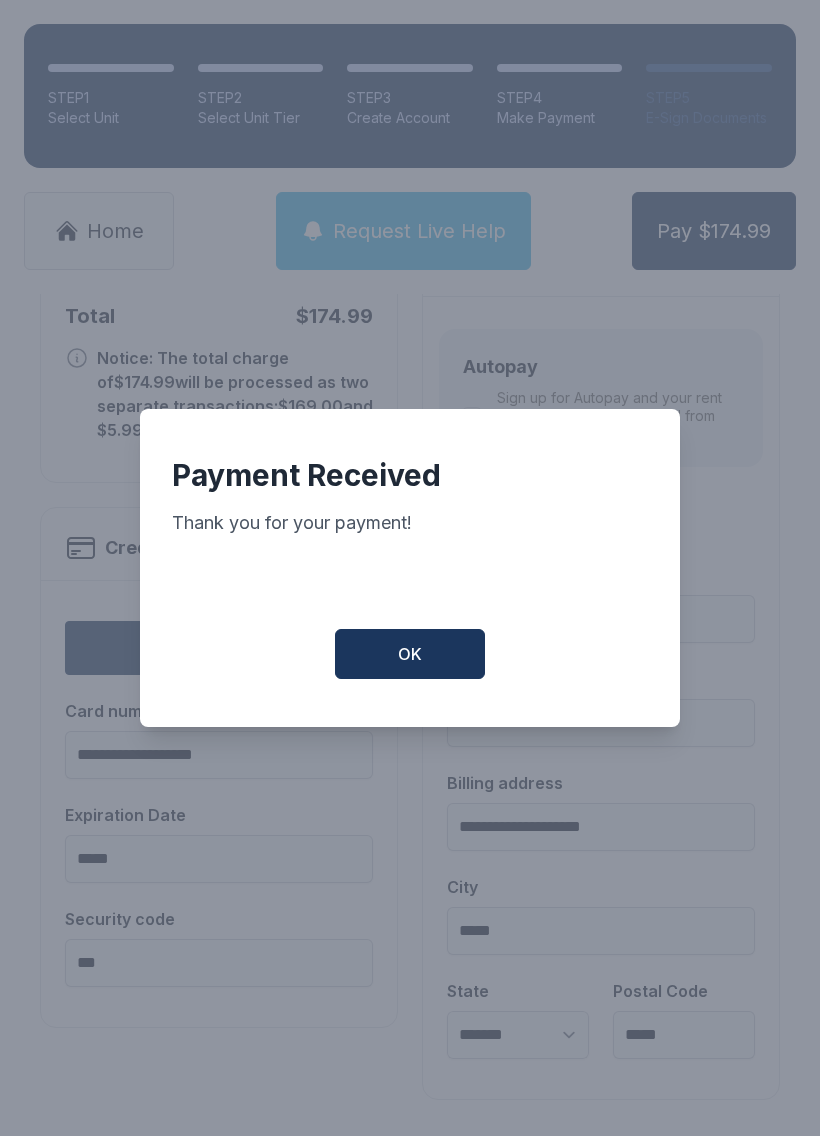click on "OK" at bounding box center (410, 654) 